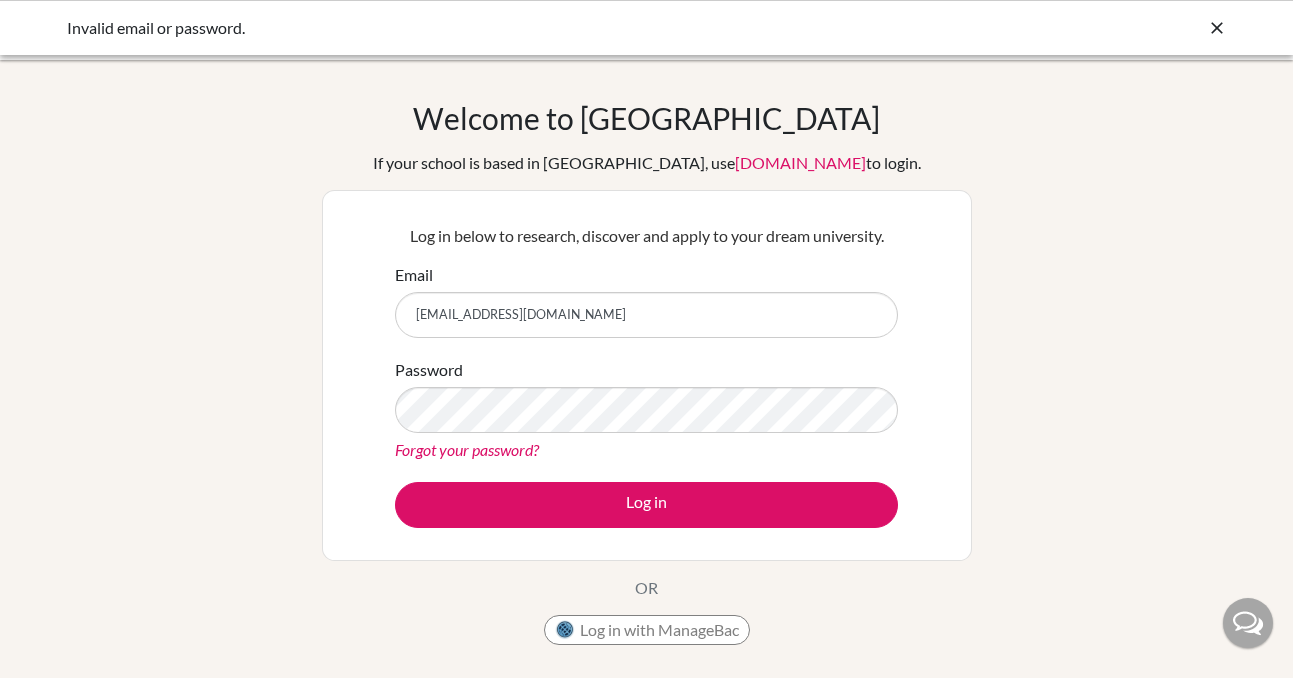 scroll, scrollTop: 92, scrollLeft: 0, axis: vertical 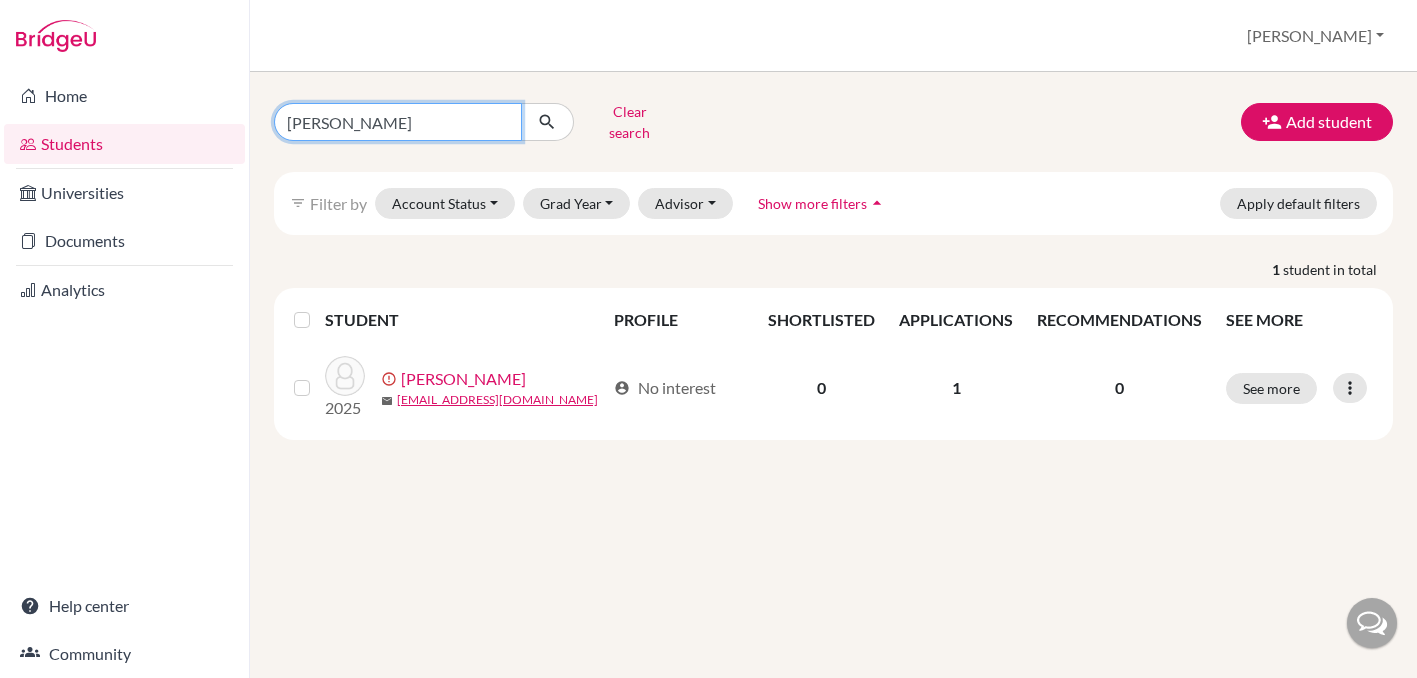 click on "zike" at bounding box center (398, 122) 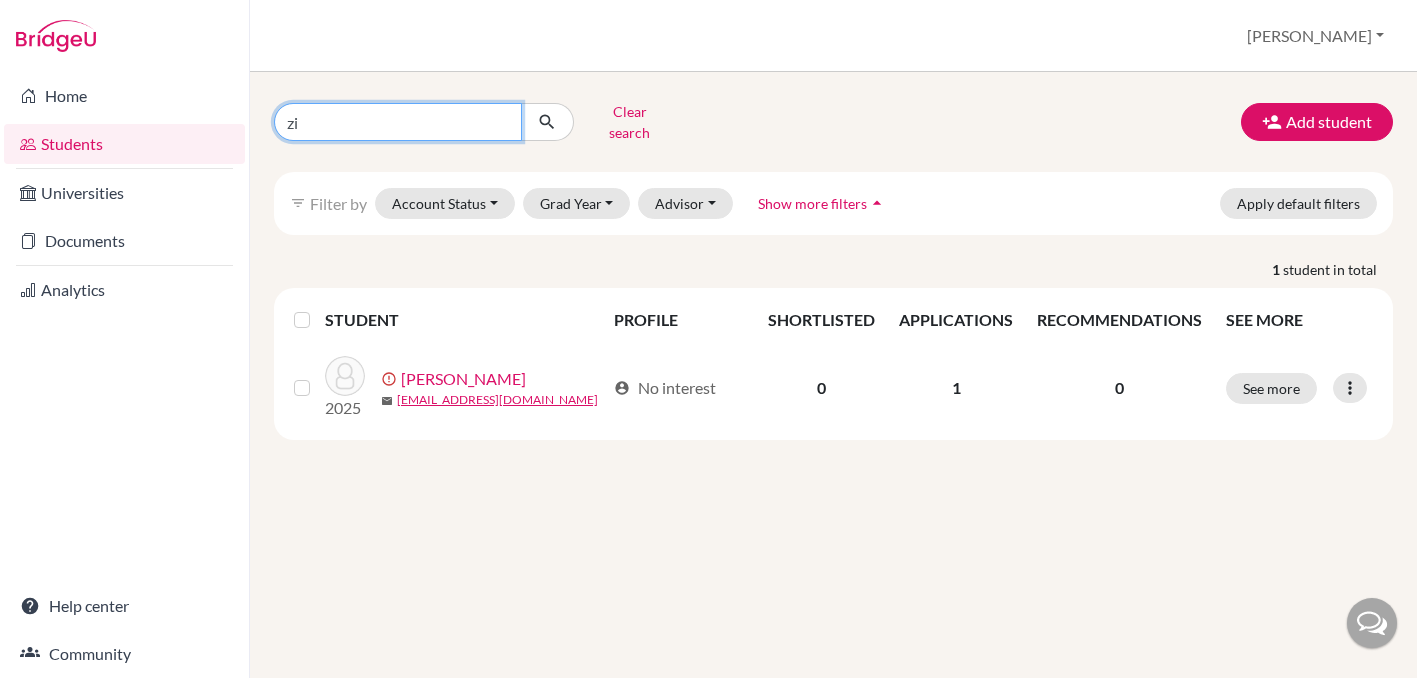 type on "z" 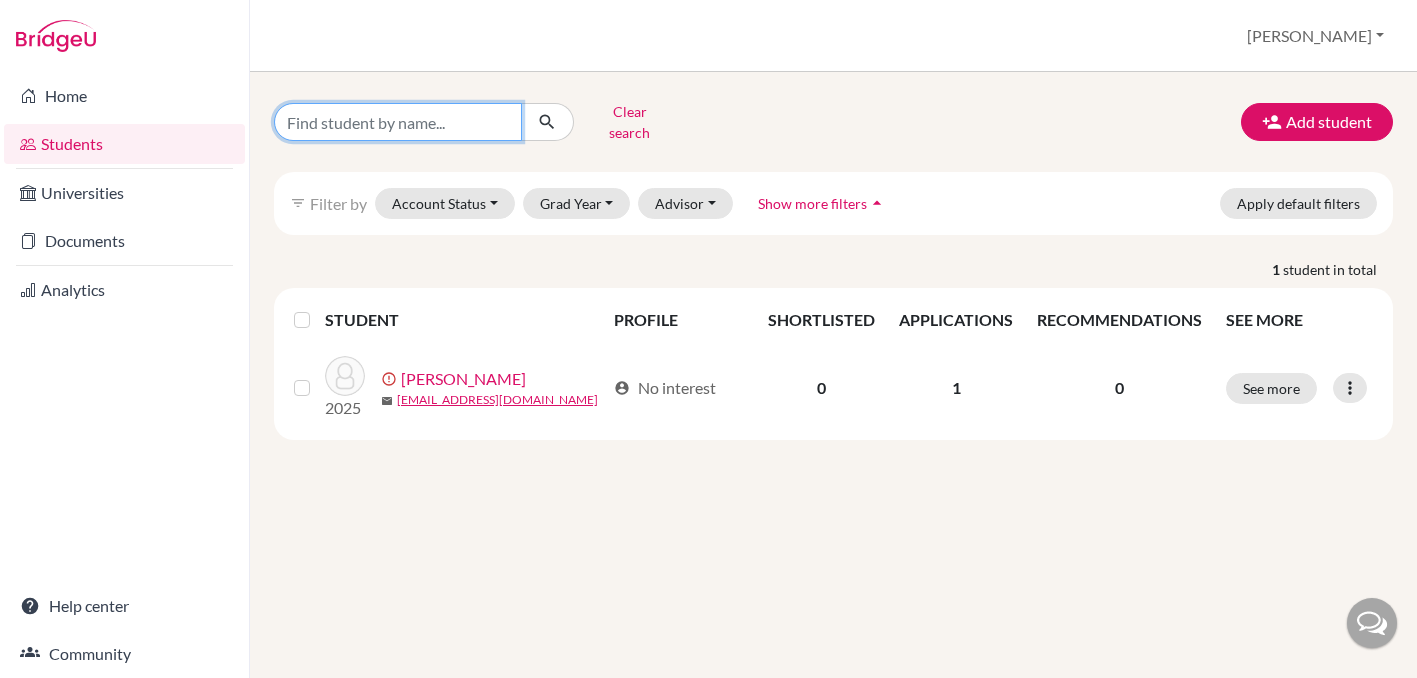 type on "h" 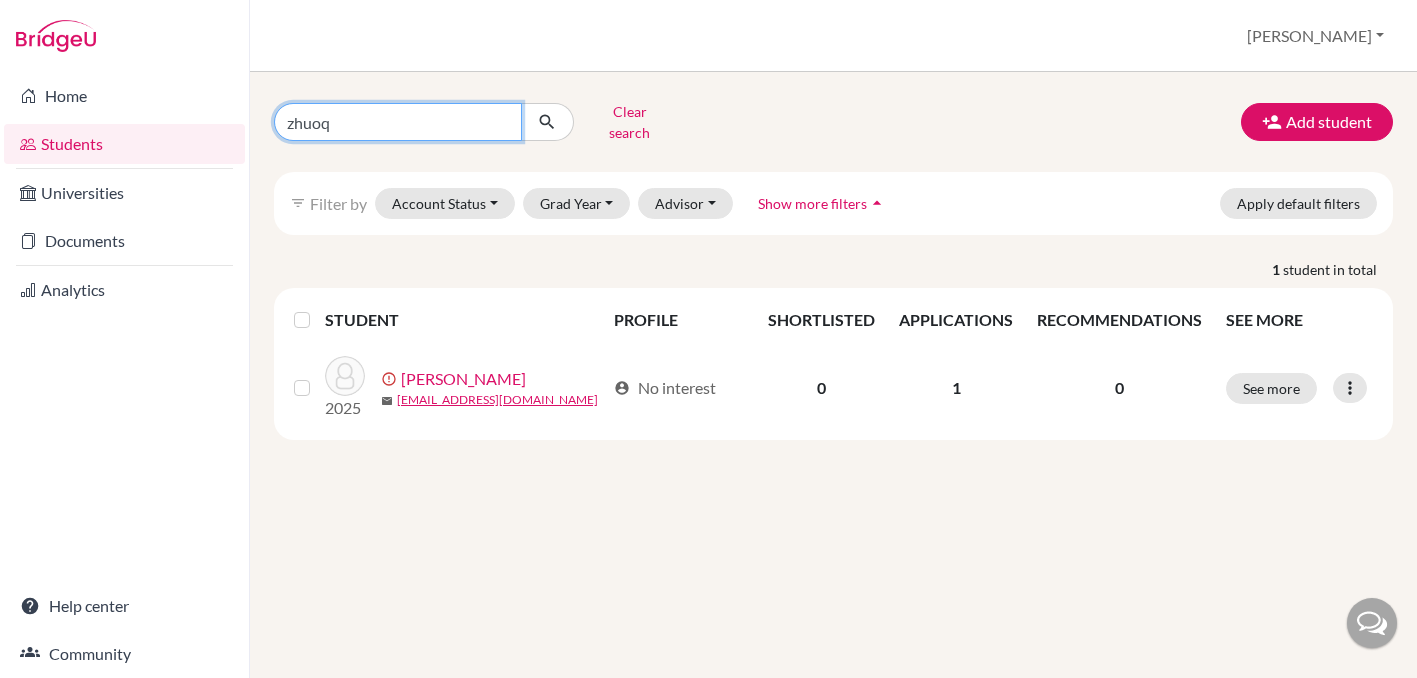 type on "zhuoqi" 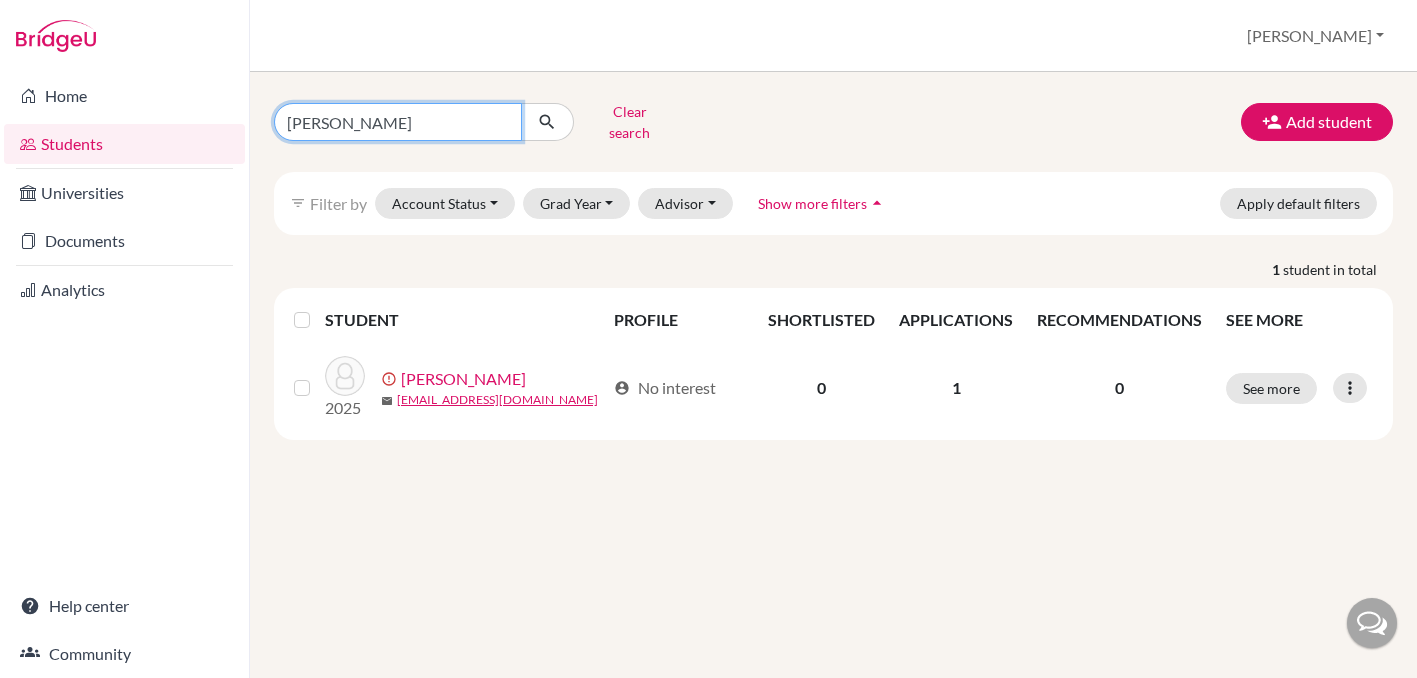 click at bounding box center (547, 122) 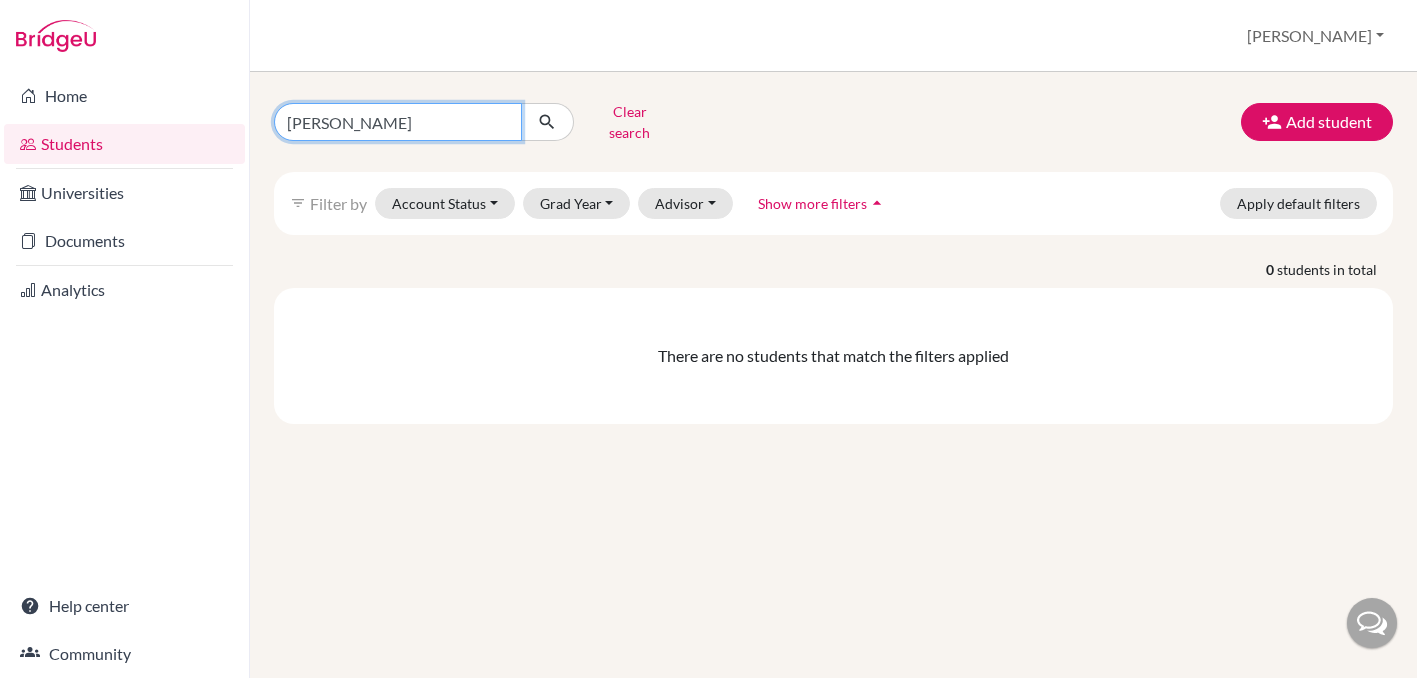 click on "zhuoqi" at bounding box center [398, 122] 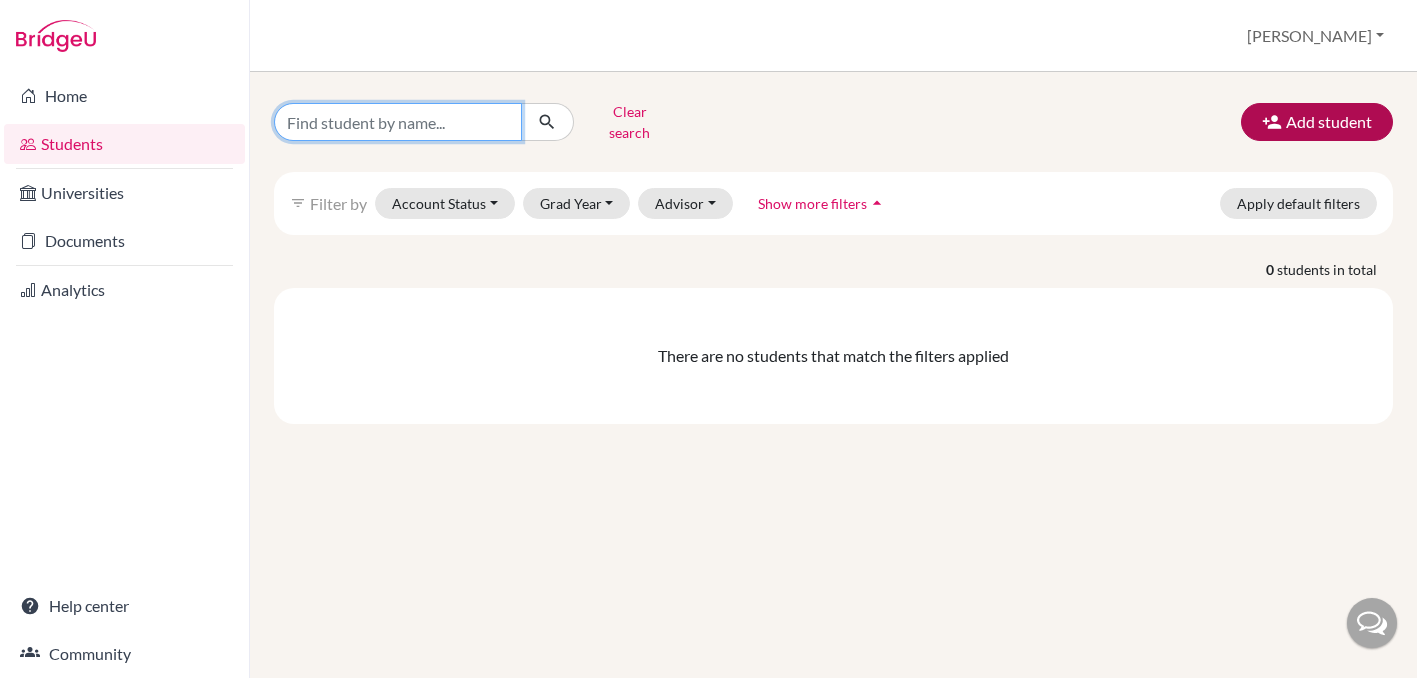 type 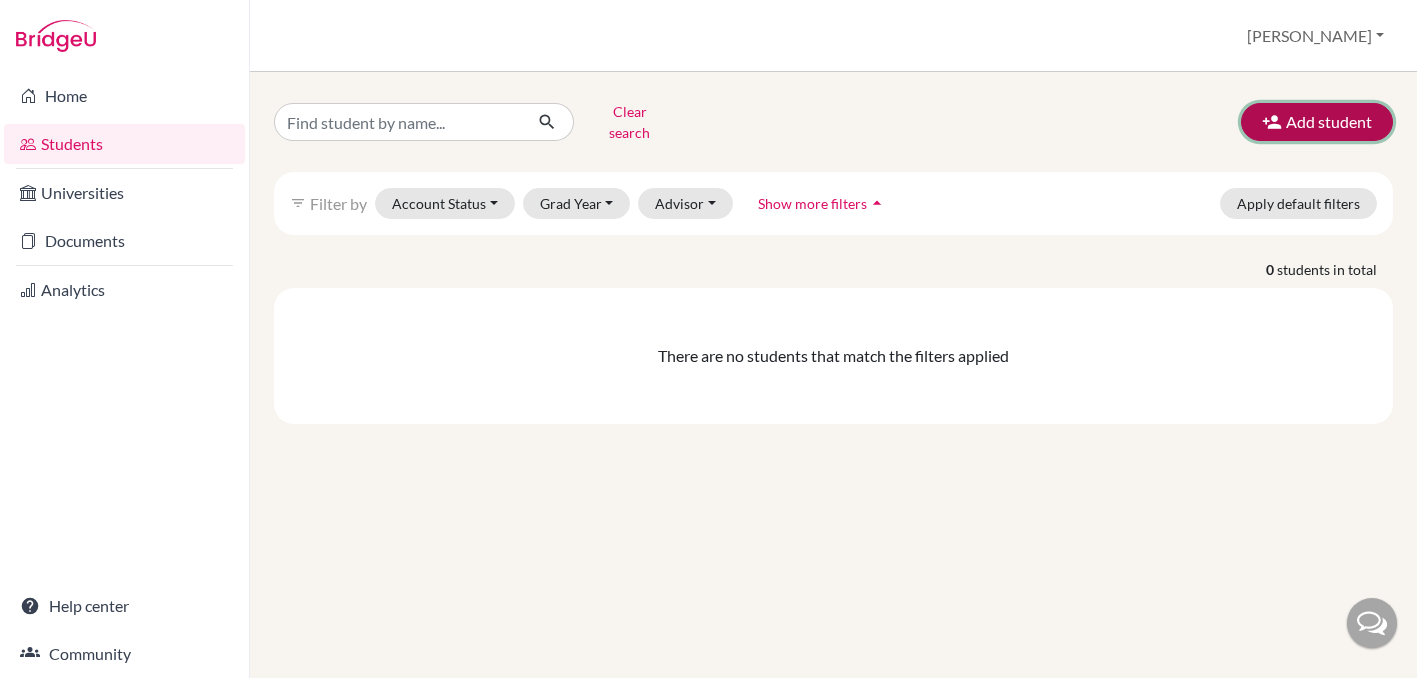 click on "Add student" at bounding box center [1317, 122] 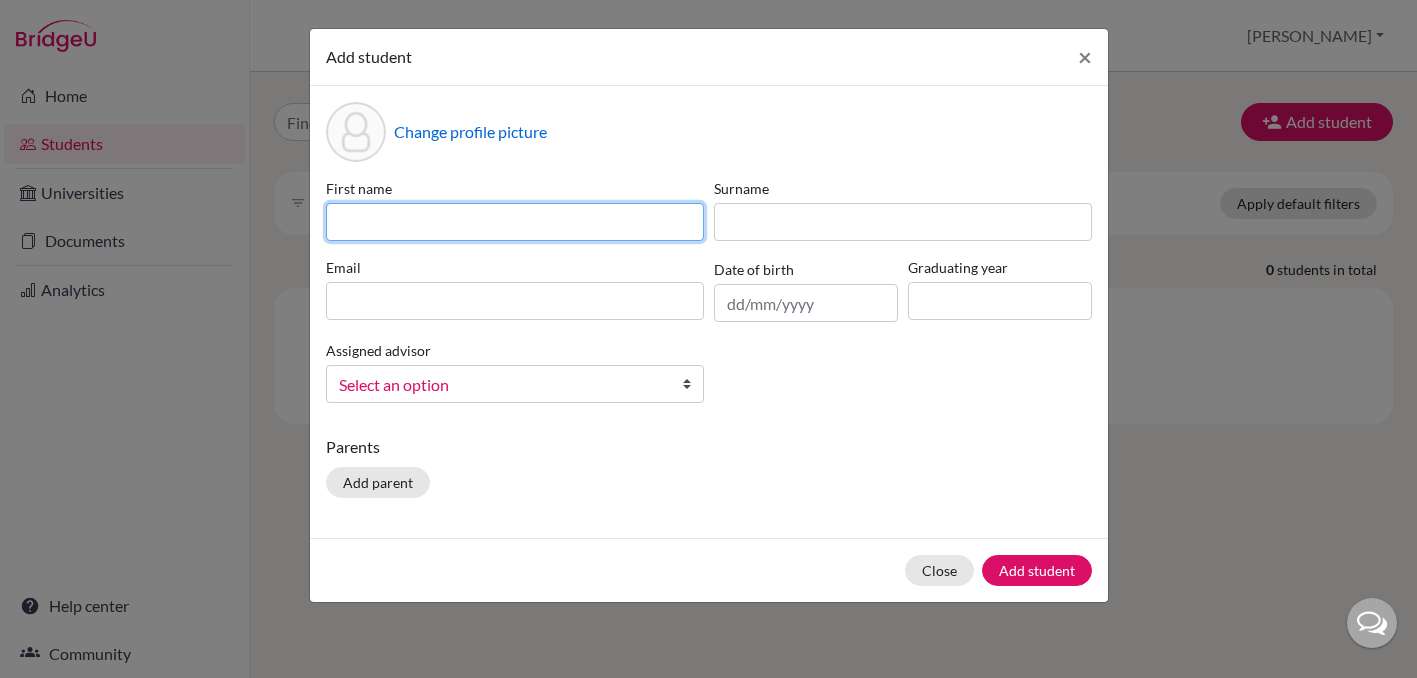 click at bounding box center (515, 222) 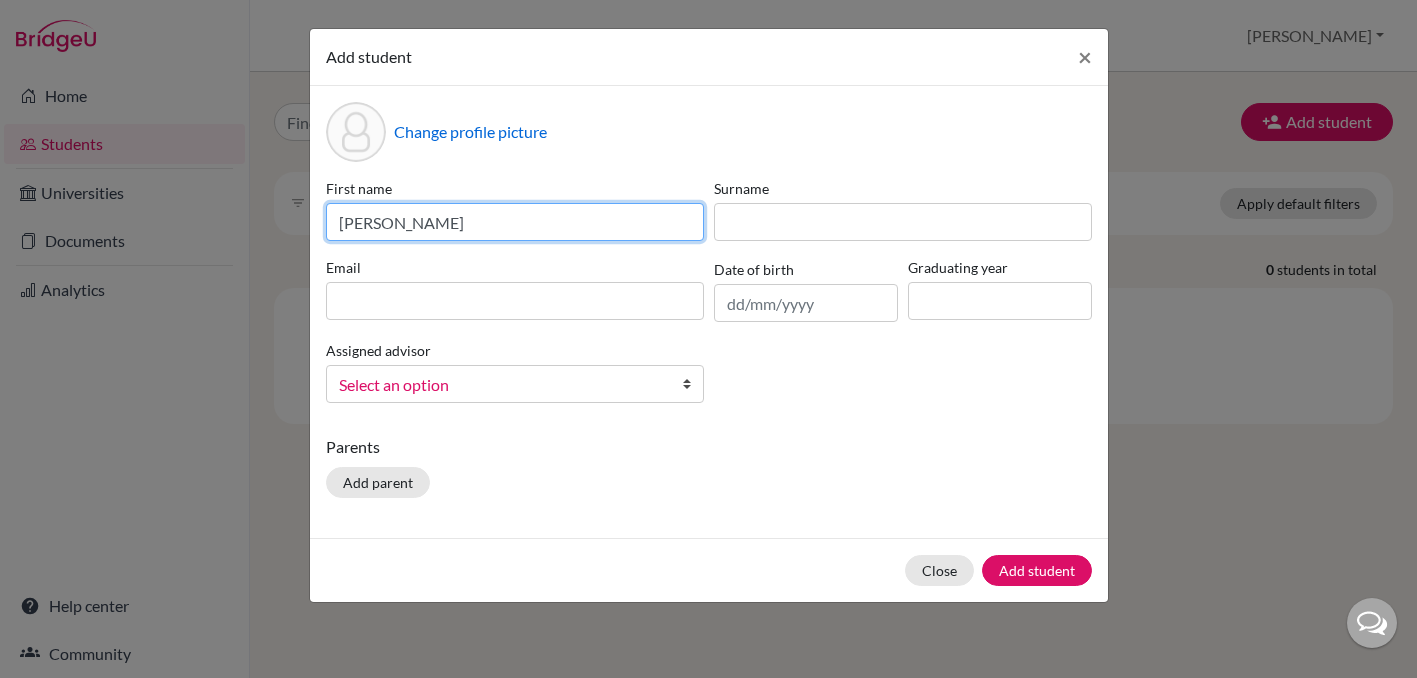 type on "Zhuoqi" 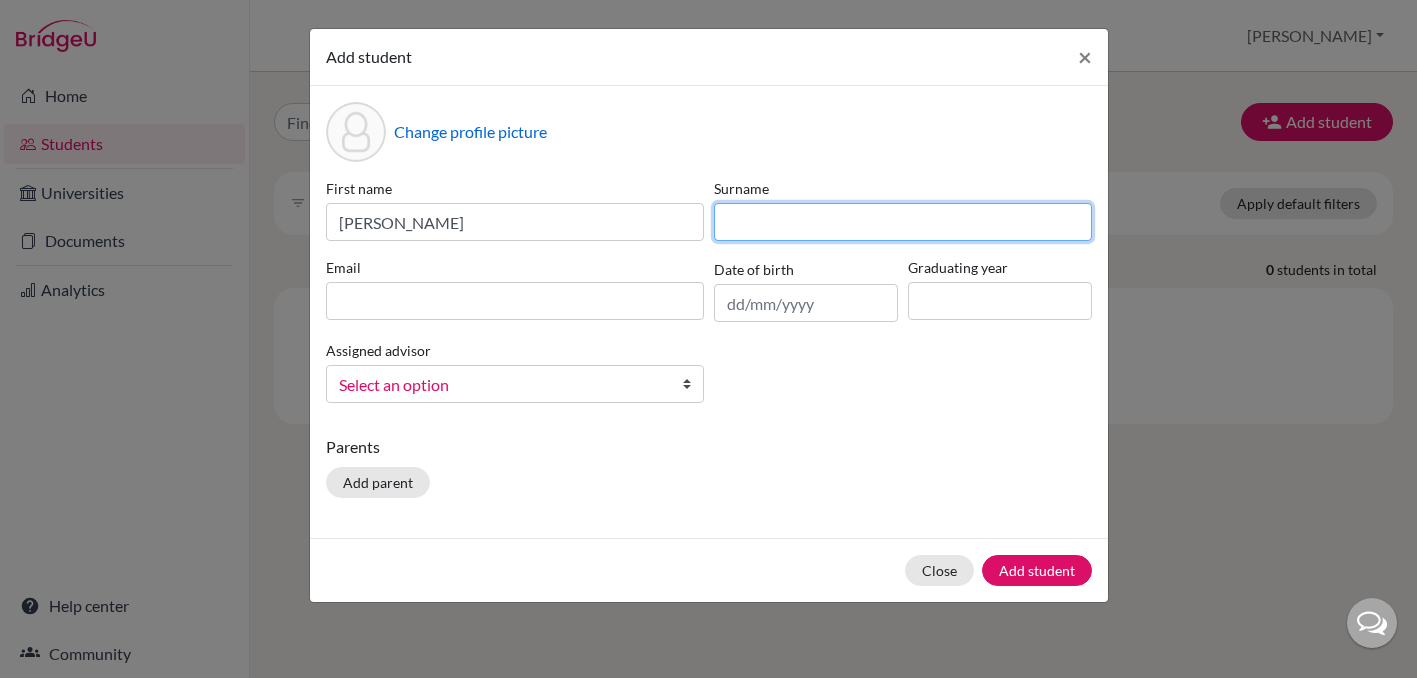 click at bounding box center (903, 222) 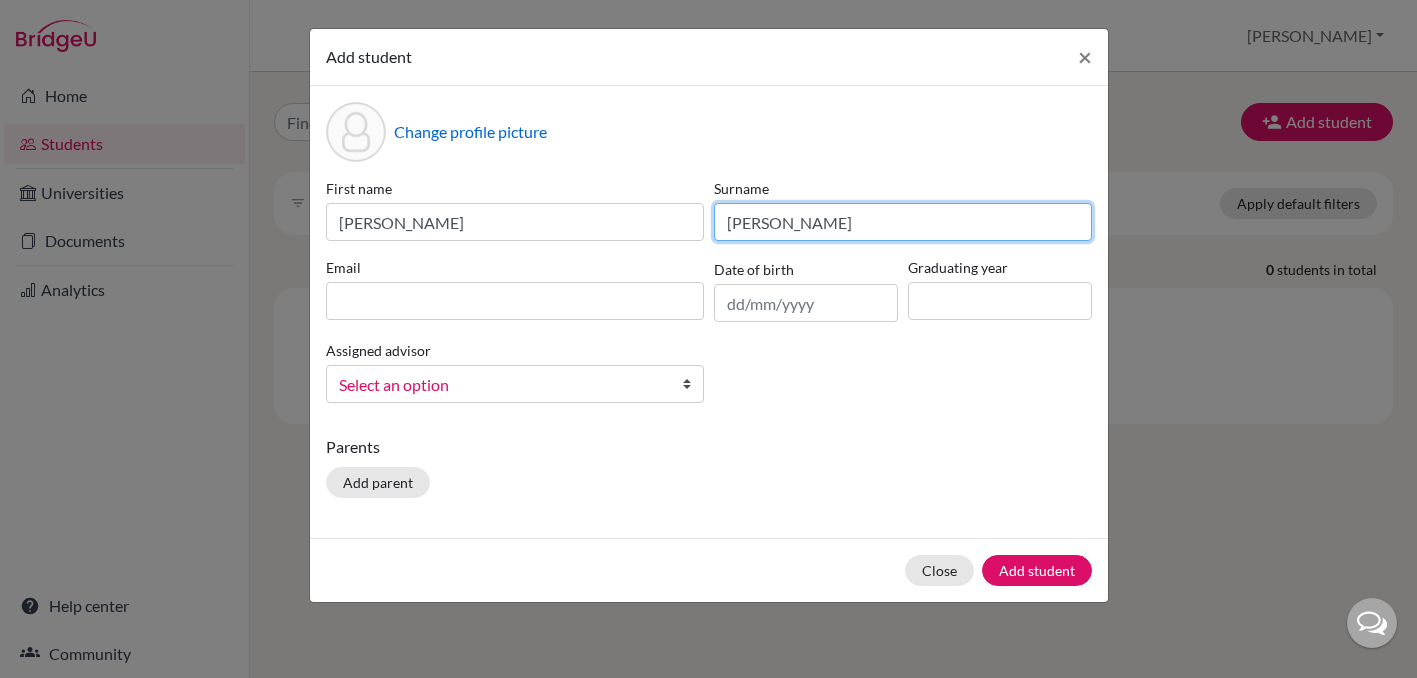 type on "Wu" 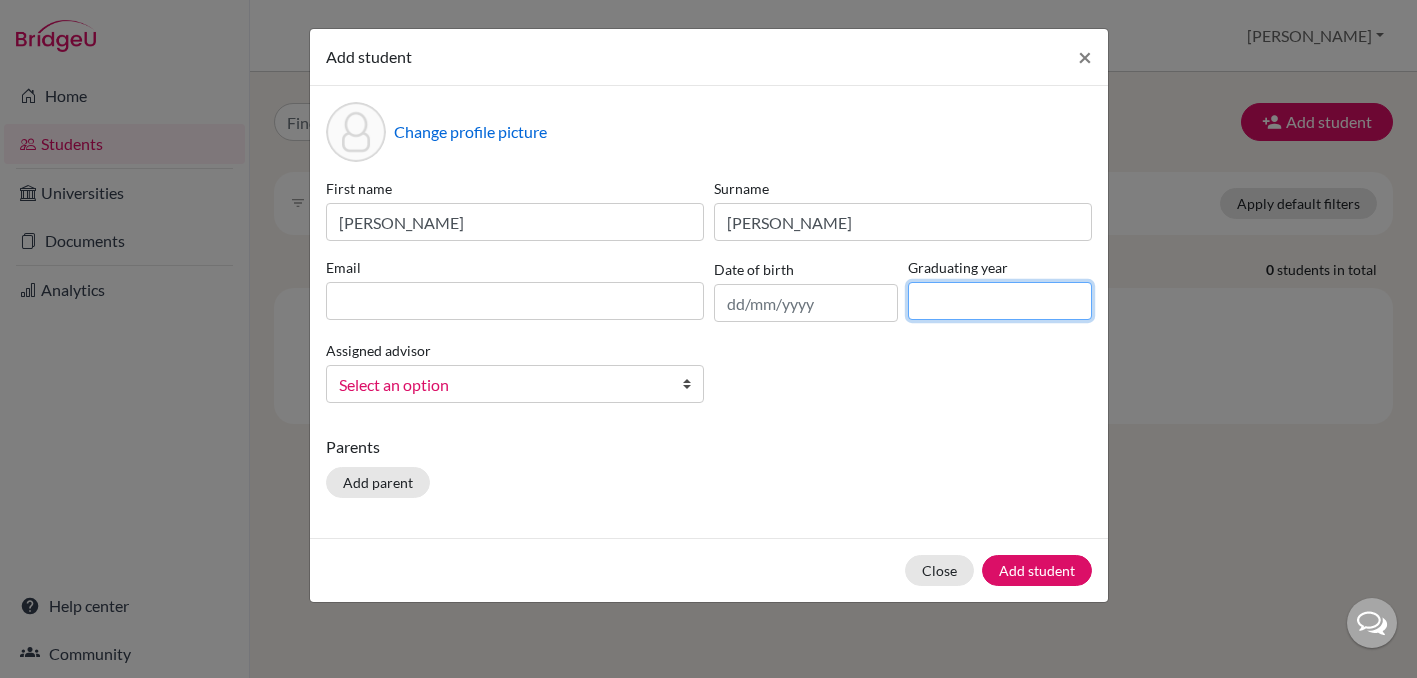 click at bounding box center (1000, 301) 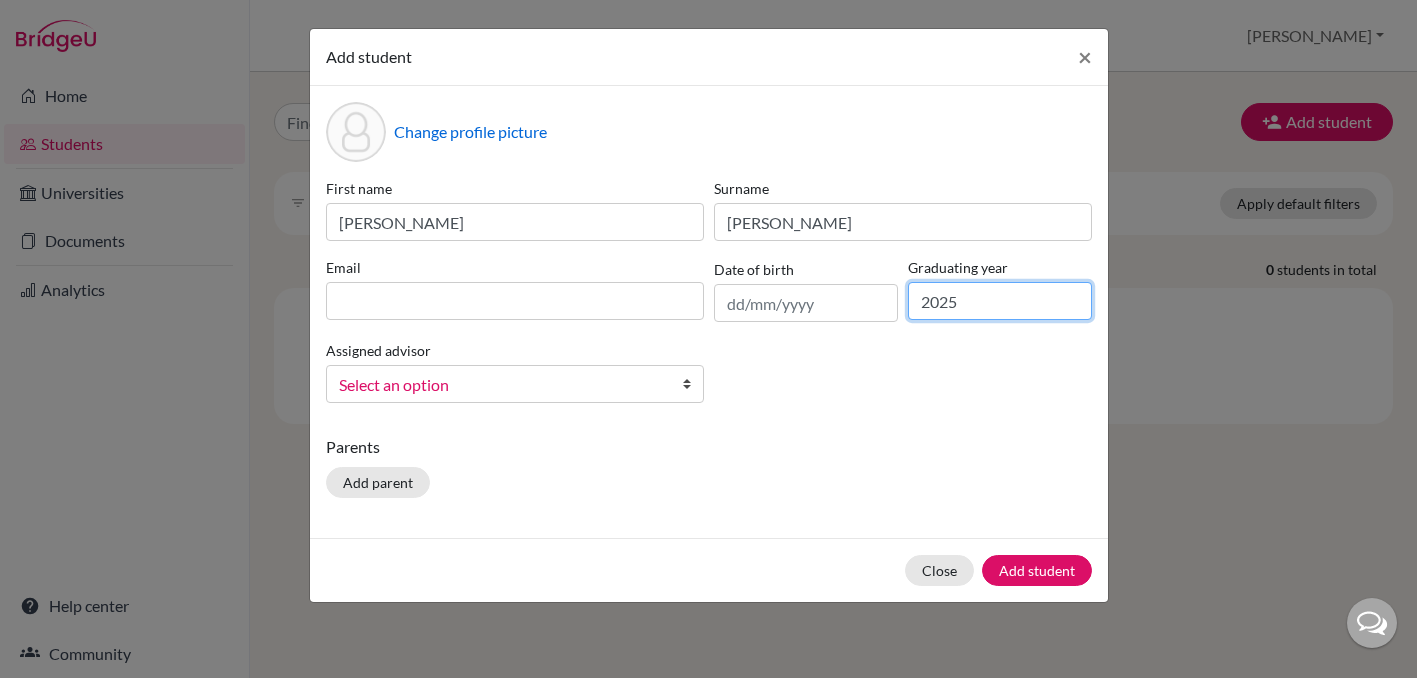 type on "2025" 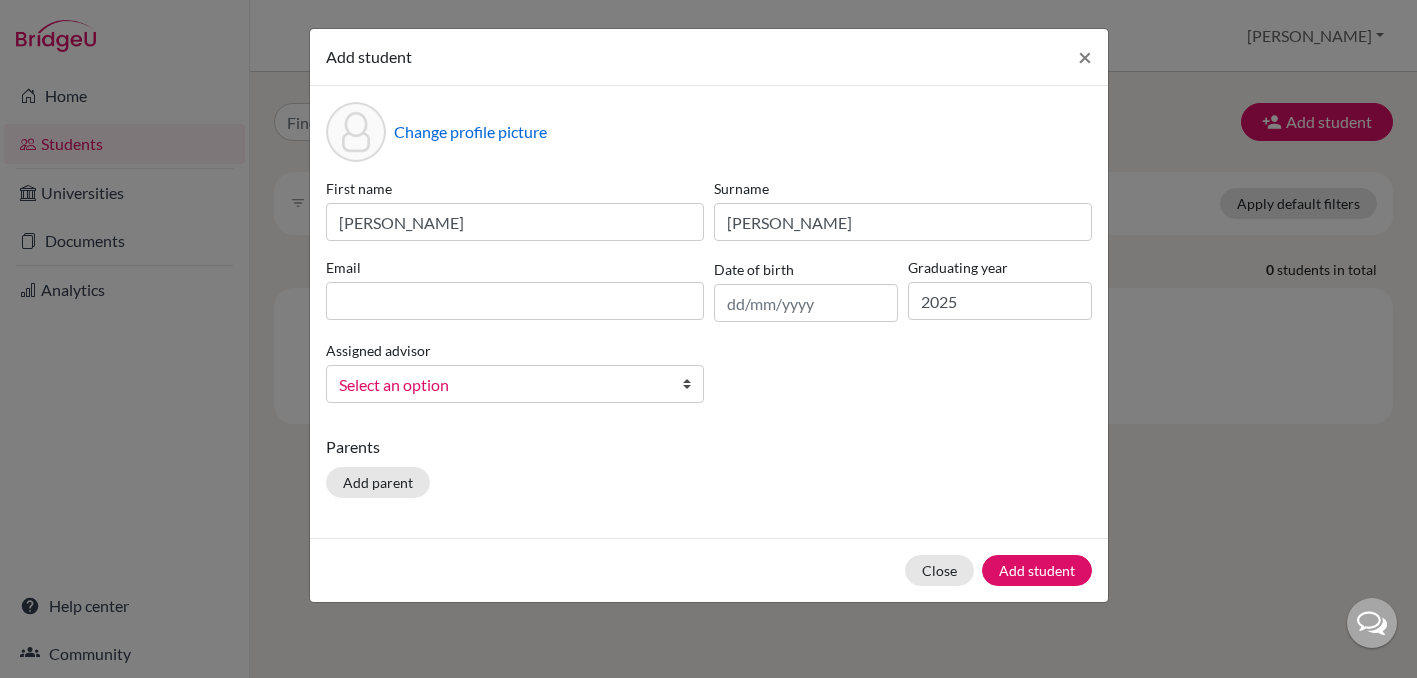 click on "First name Zhuoqi Surname Wu Email Date of birth Graduating year 2025 Assigned advisor Kim, Sunny Lee, Rebecca Ma, Niki Whitt, Anna
Select an option" at bounding box center (709, 298) 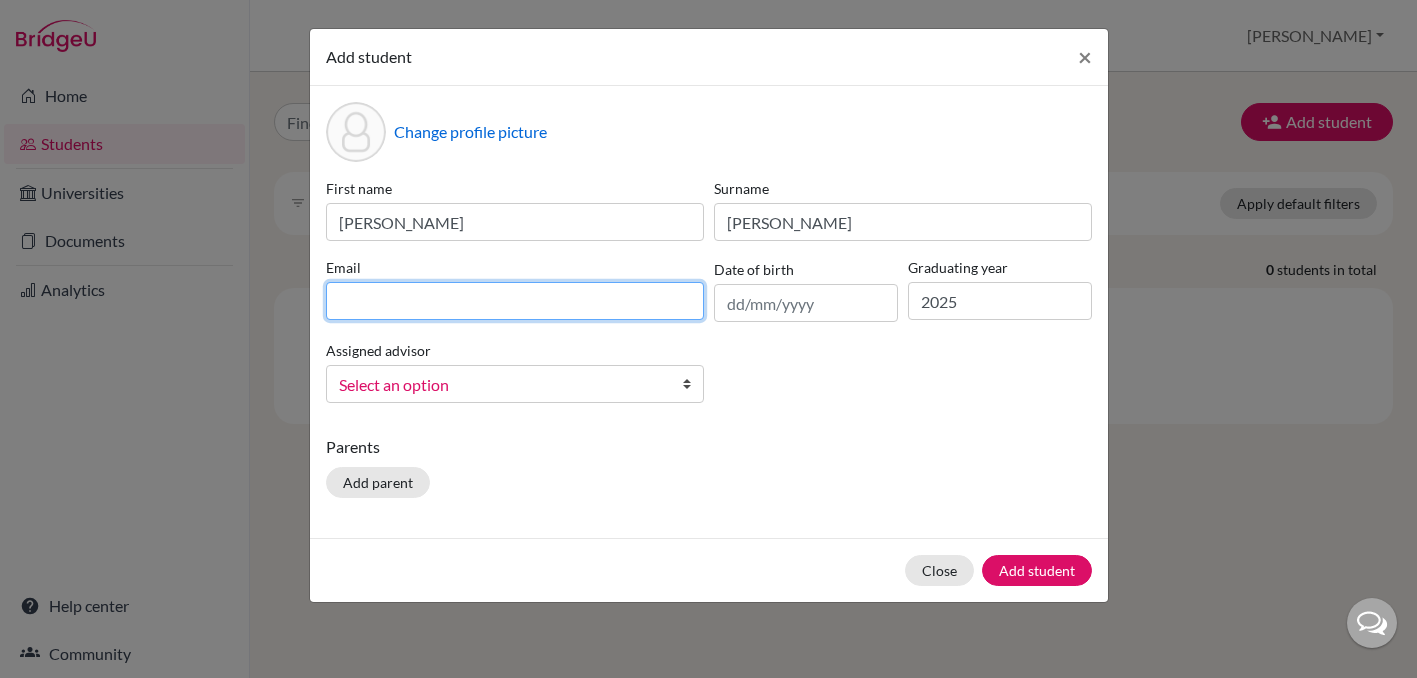 click at bounding box center (515, 301) 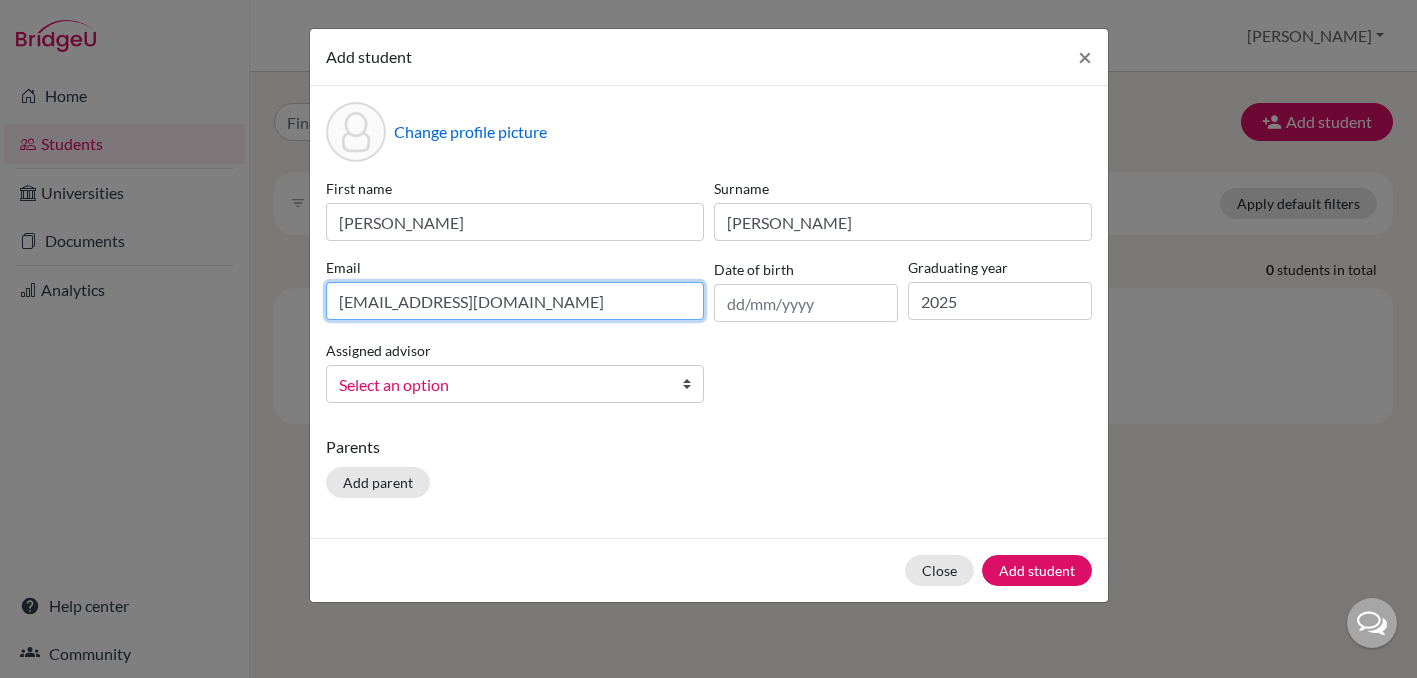 type on "wuzhuoqioffer@163.com" 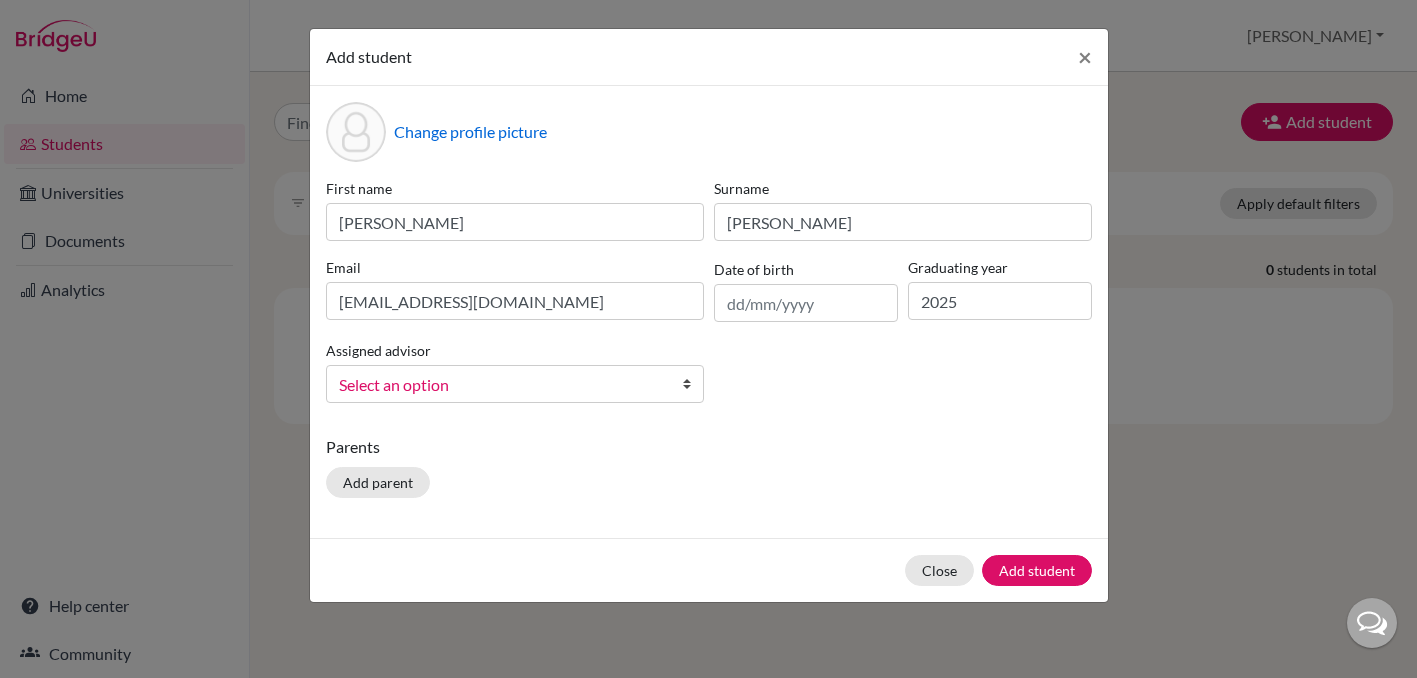 click on "Change profile picture First name Zhuoqi Surname Wu Email wuzhuoqioffer@163.com Date of birth Graduating year 2025 Assigned advisor Kim, Sunny Lee, Rebecca Ma, Niki Whitt, Anna
Select an option
Parents Add parent" at bounding box center (709, 312) 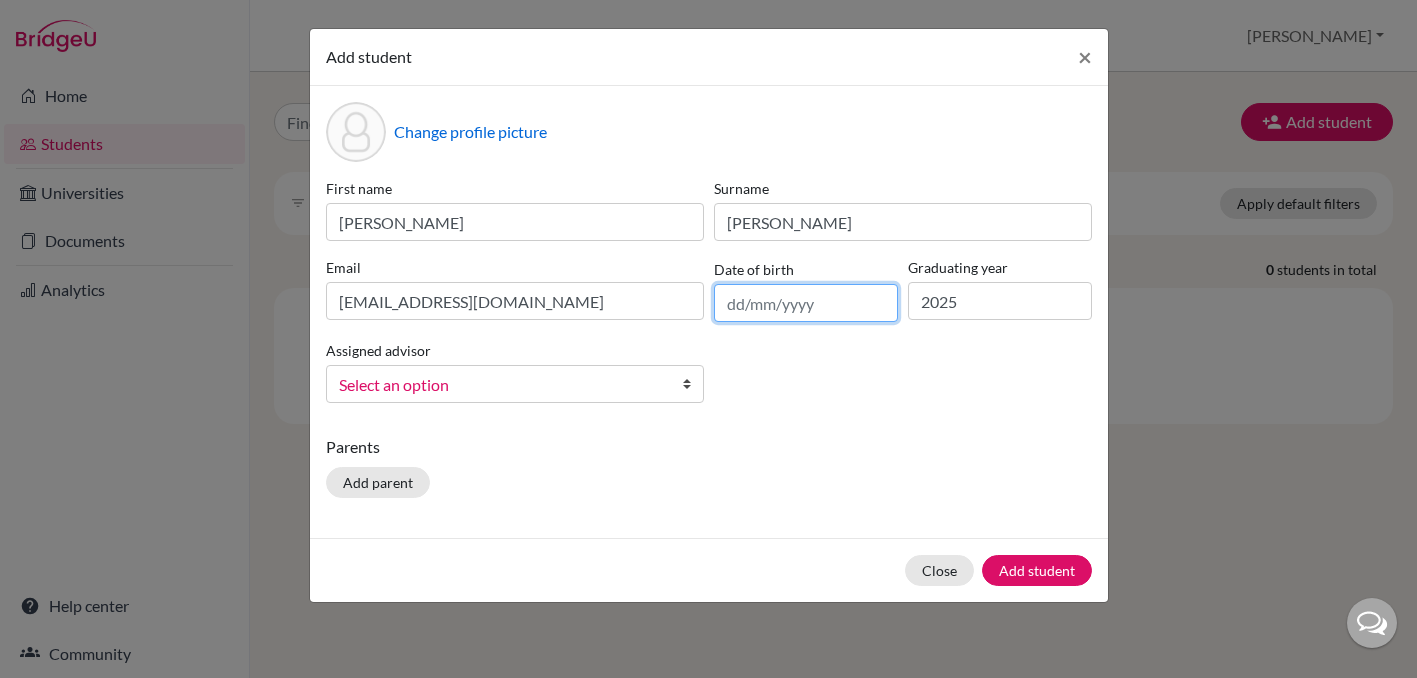 click at bounding box center [806, 303] 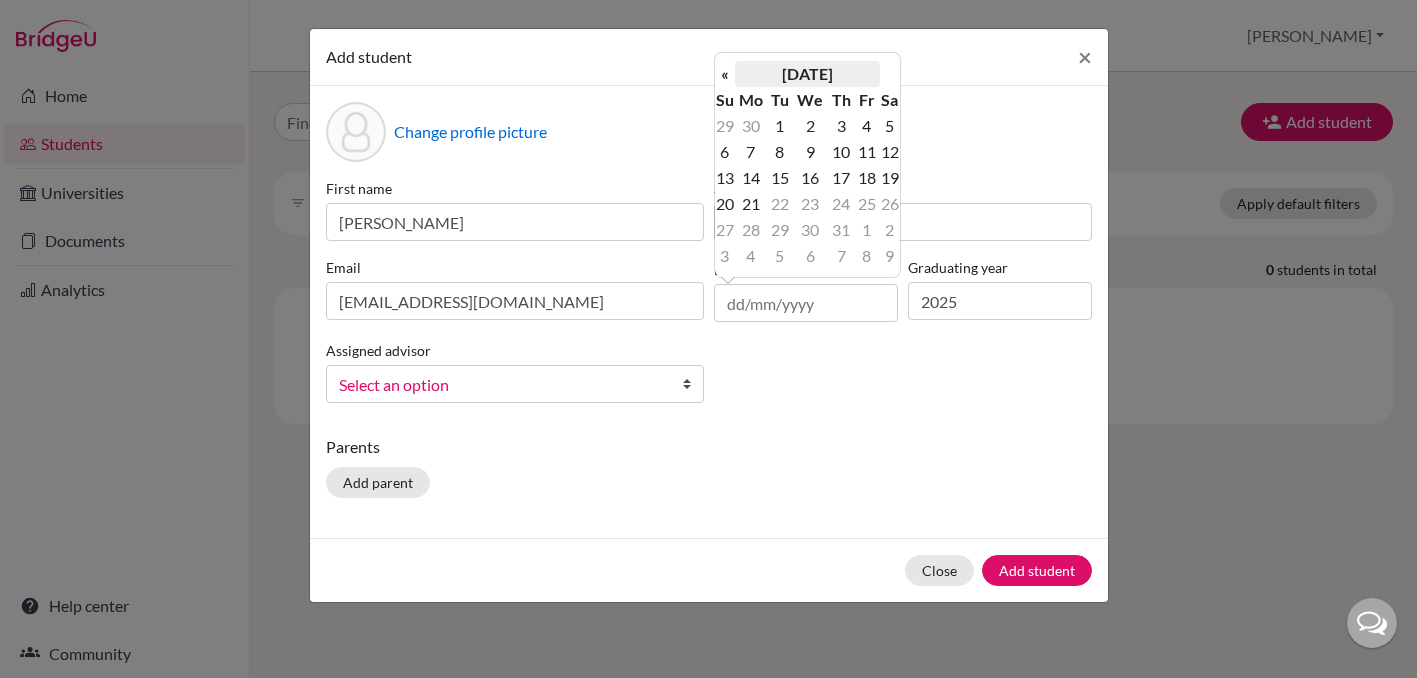 click on "July 2025" at bounding box center [807, 74] 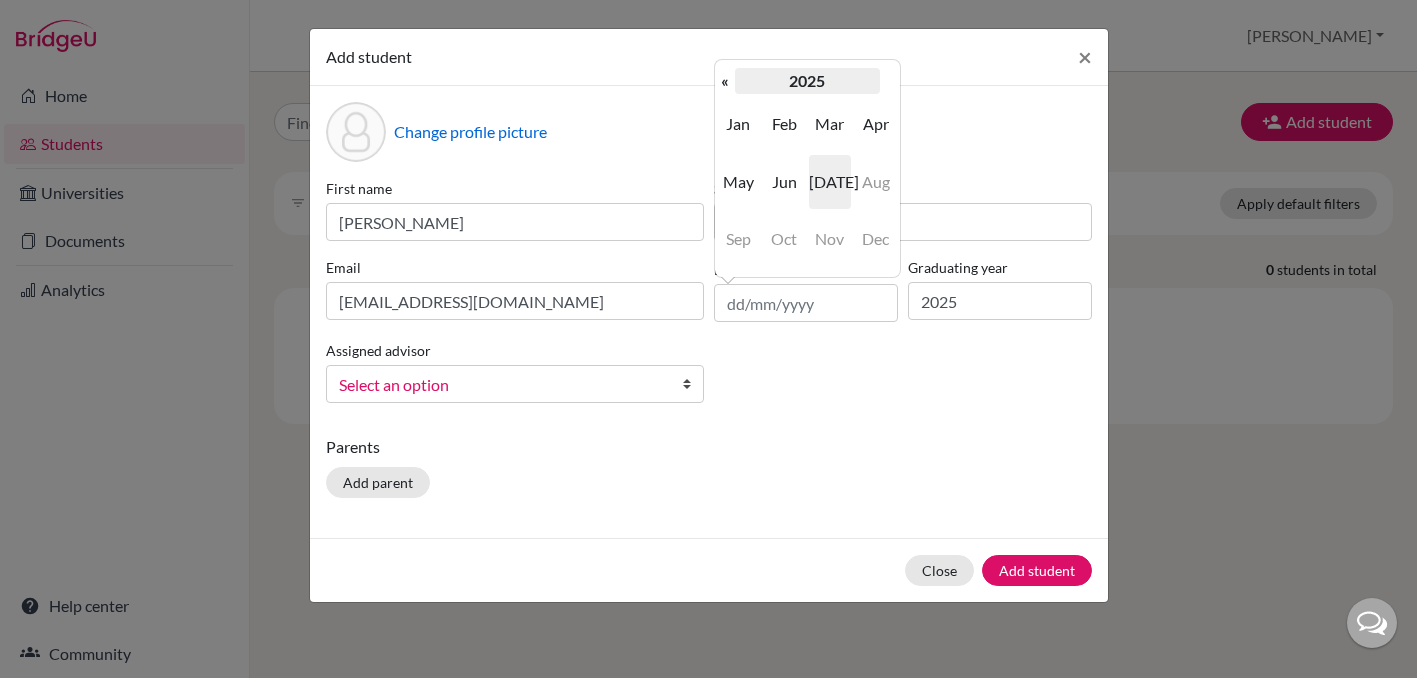 click on "2025" at bounding box center [807, 81] 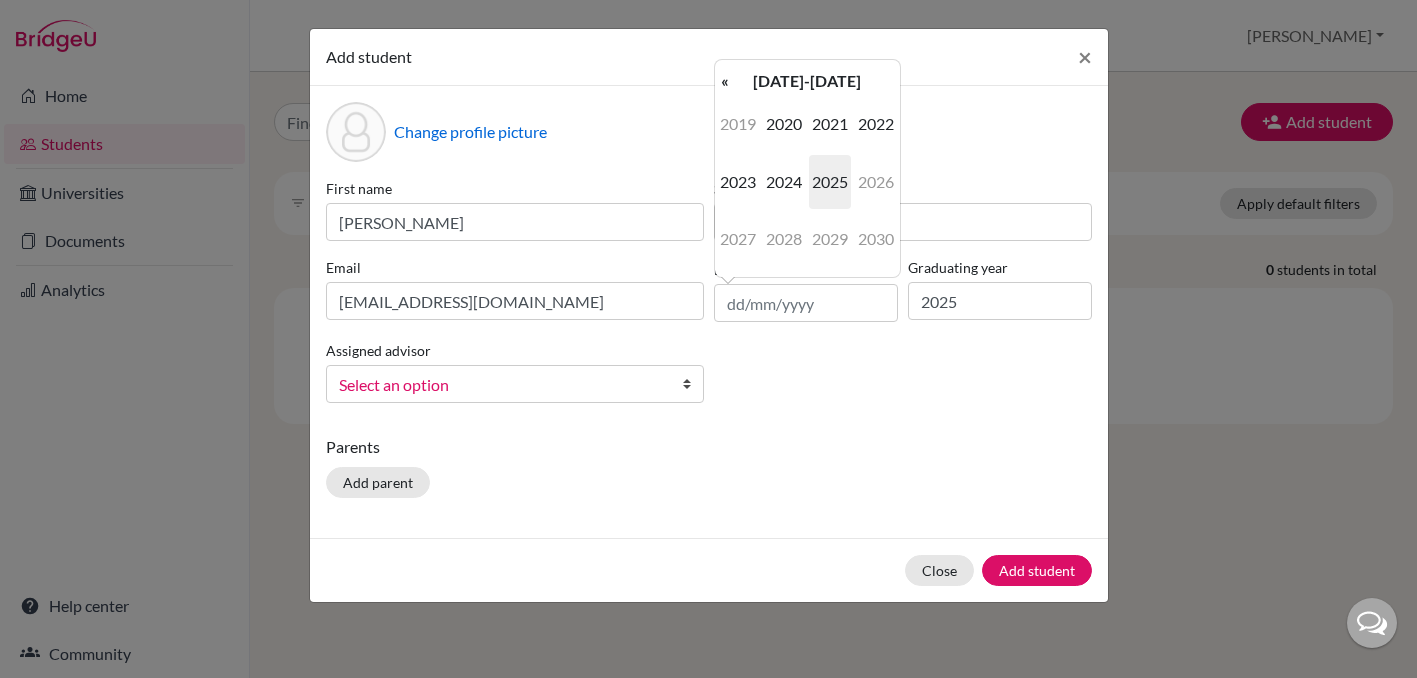 click on "2020-2029" at bounding box center [807, 81] 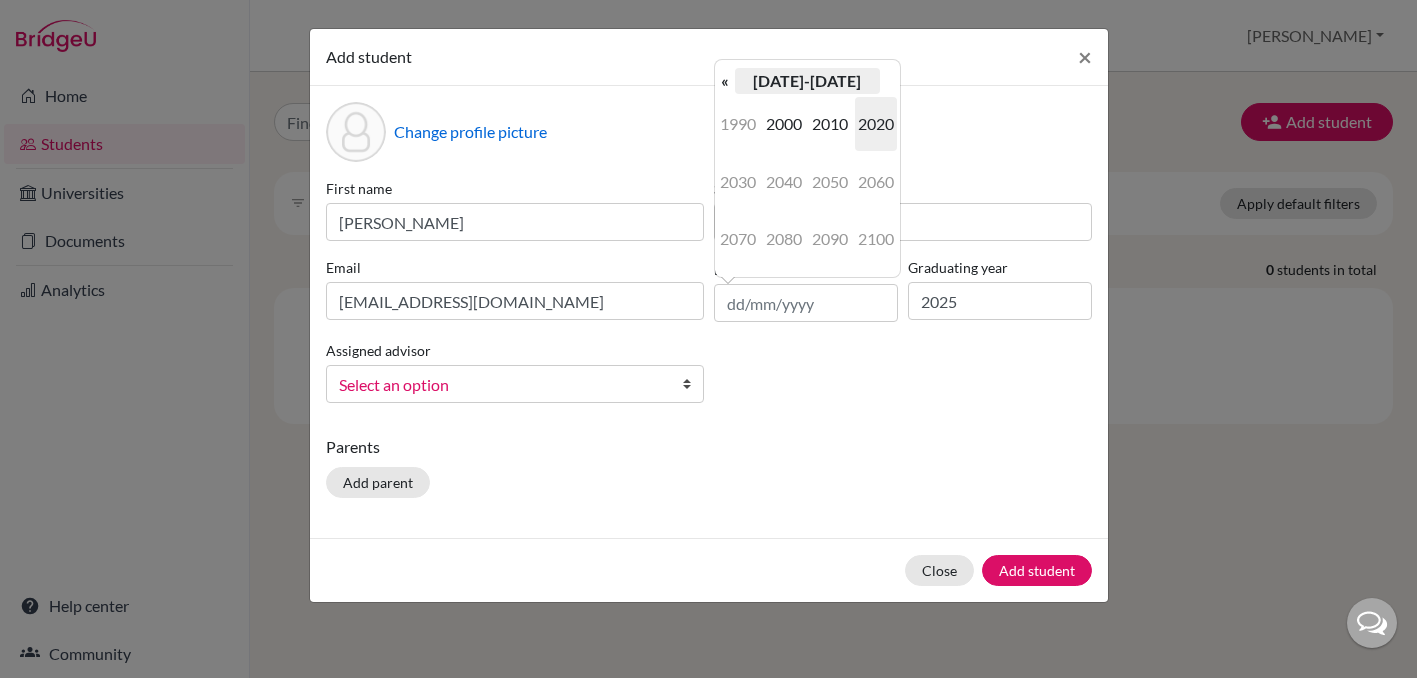 click on "2000-2090" at bounding box center [807, 81] 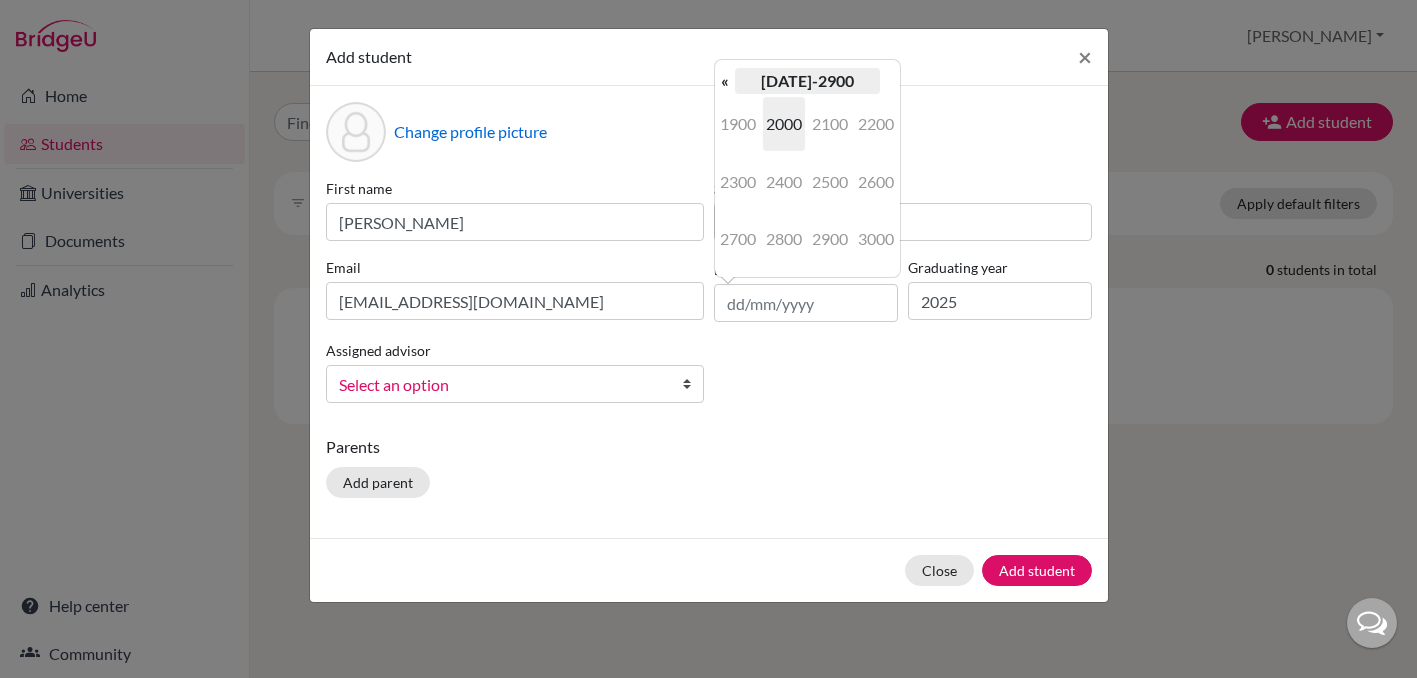 click on "2000-2900" at bounding box center [807, 81] 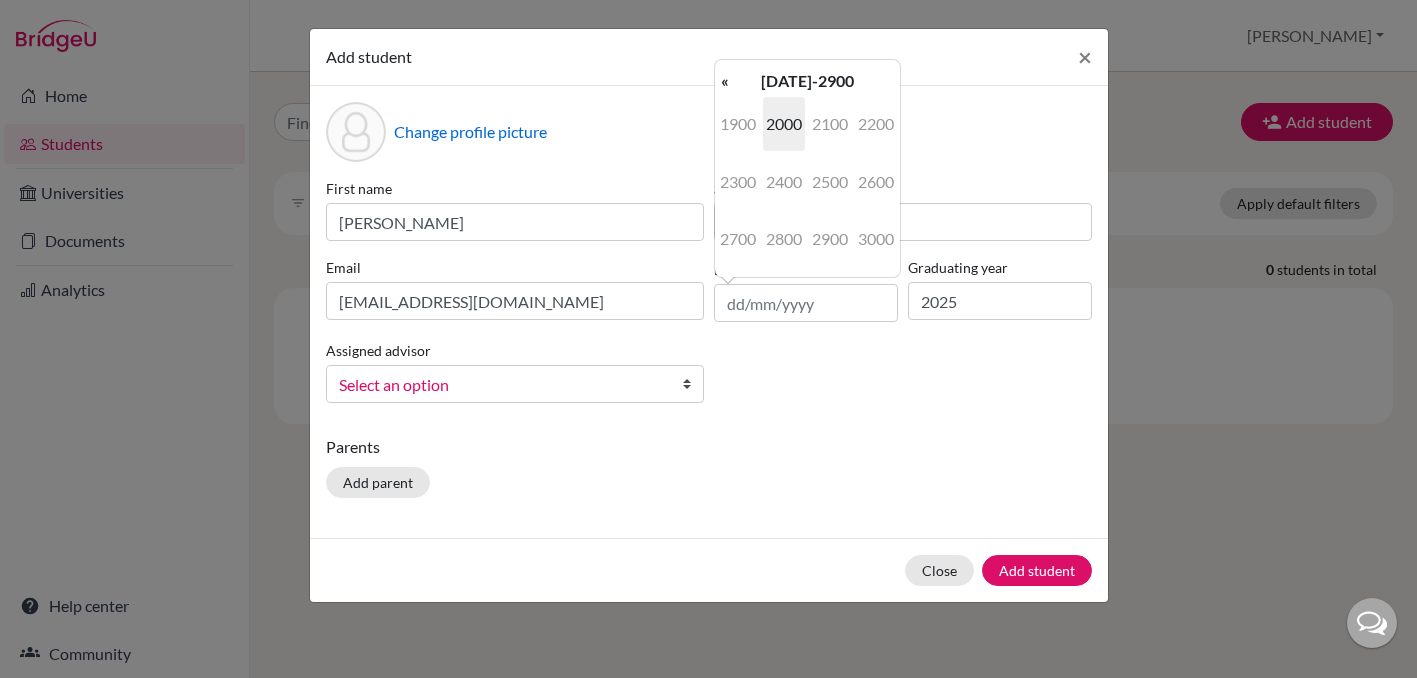 click on "Add student ×" at bounding box center [709, 57] 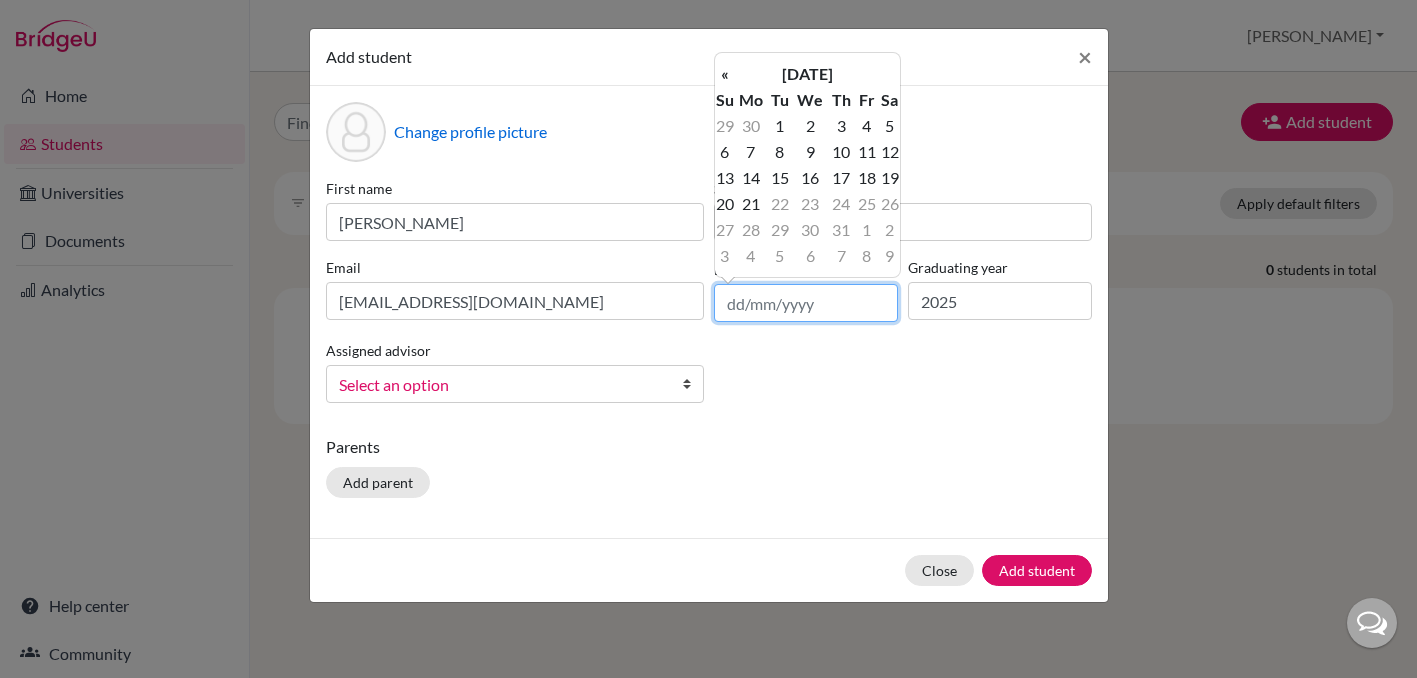 click at bounding box center (806, 303) 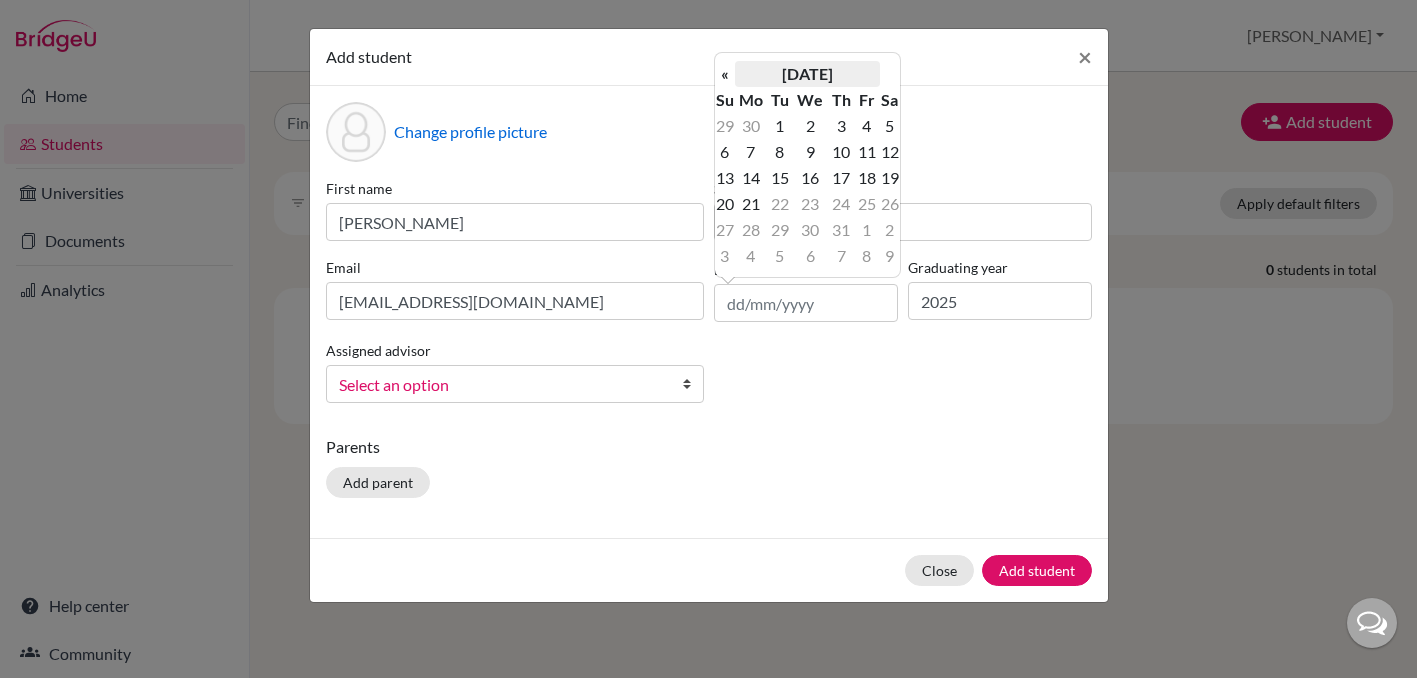 click on "July 2025" at bounding box center [807, 74] 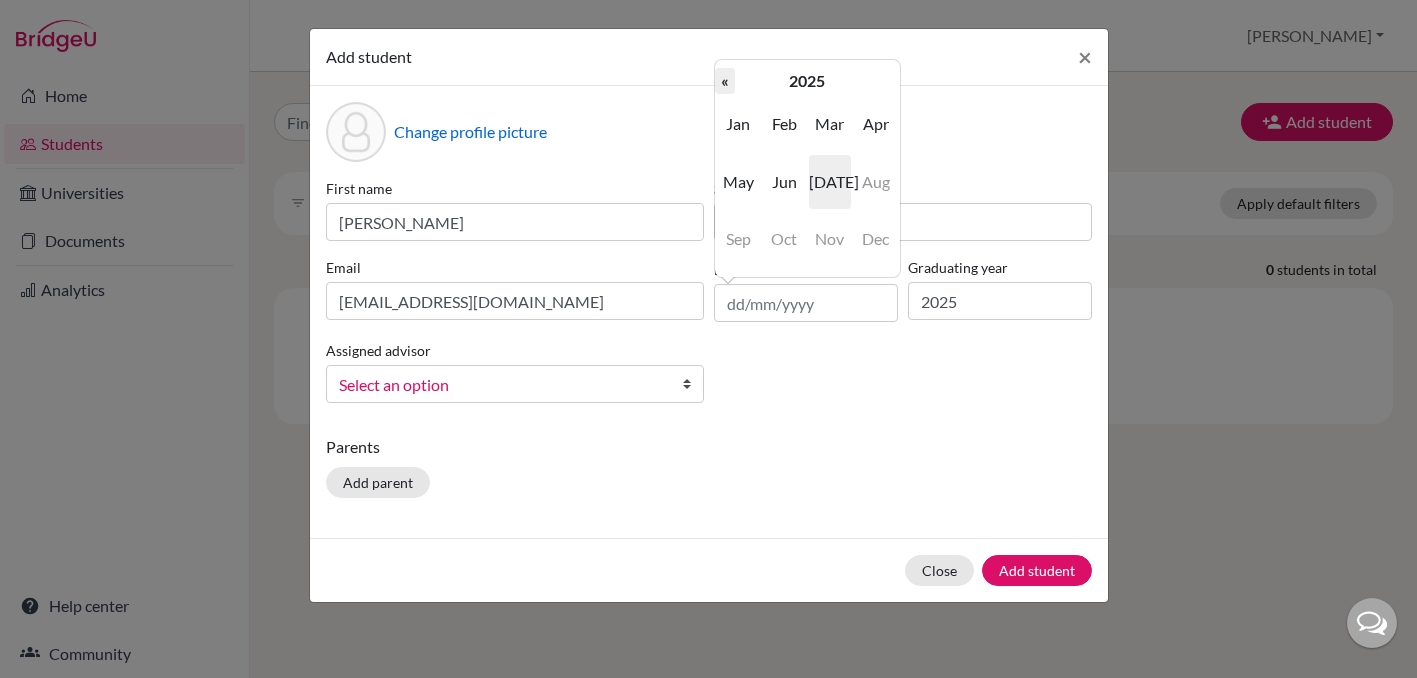 click on "«" at bounding box center [725, 81] 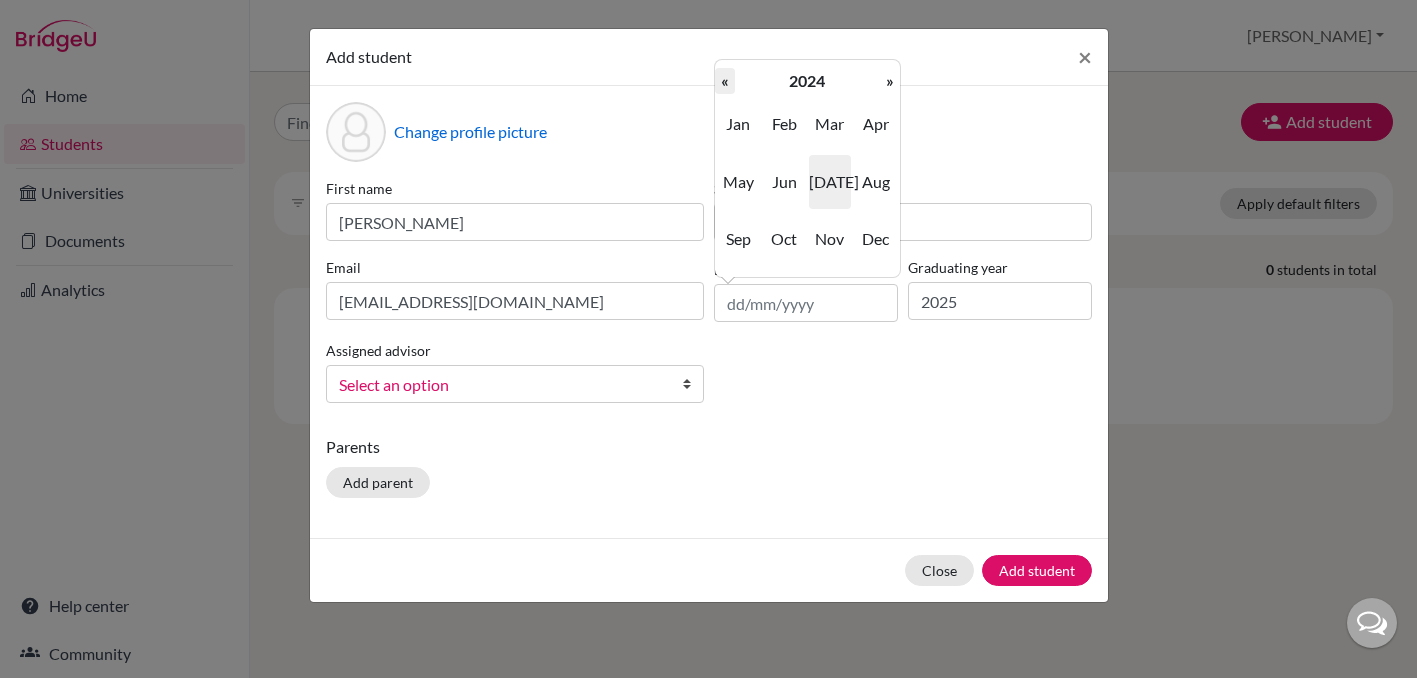 click on "«" at bounding box center (725, 81) 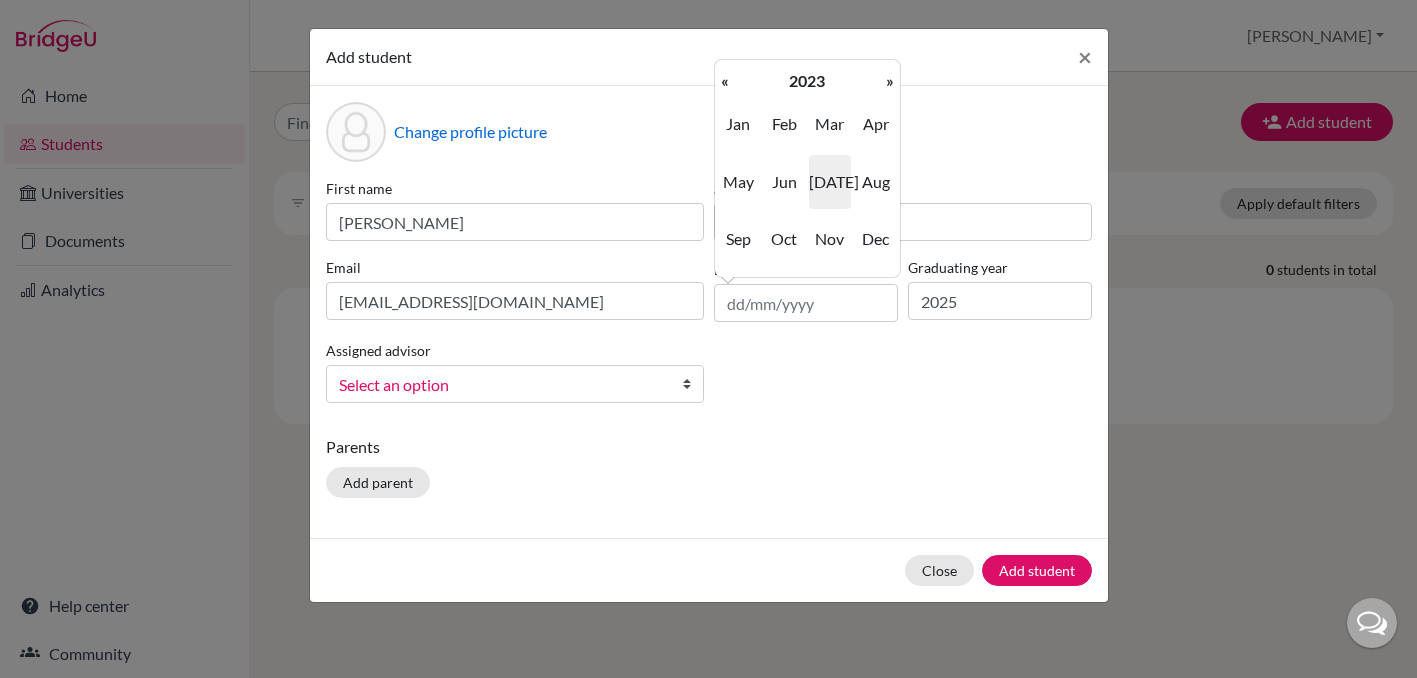 click on "«" at bounding box center (725, 81) 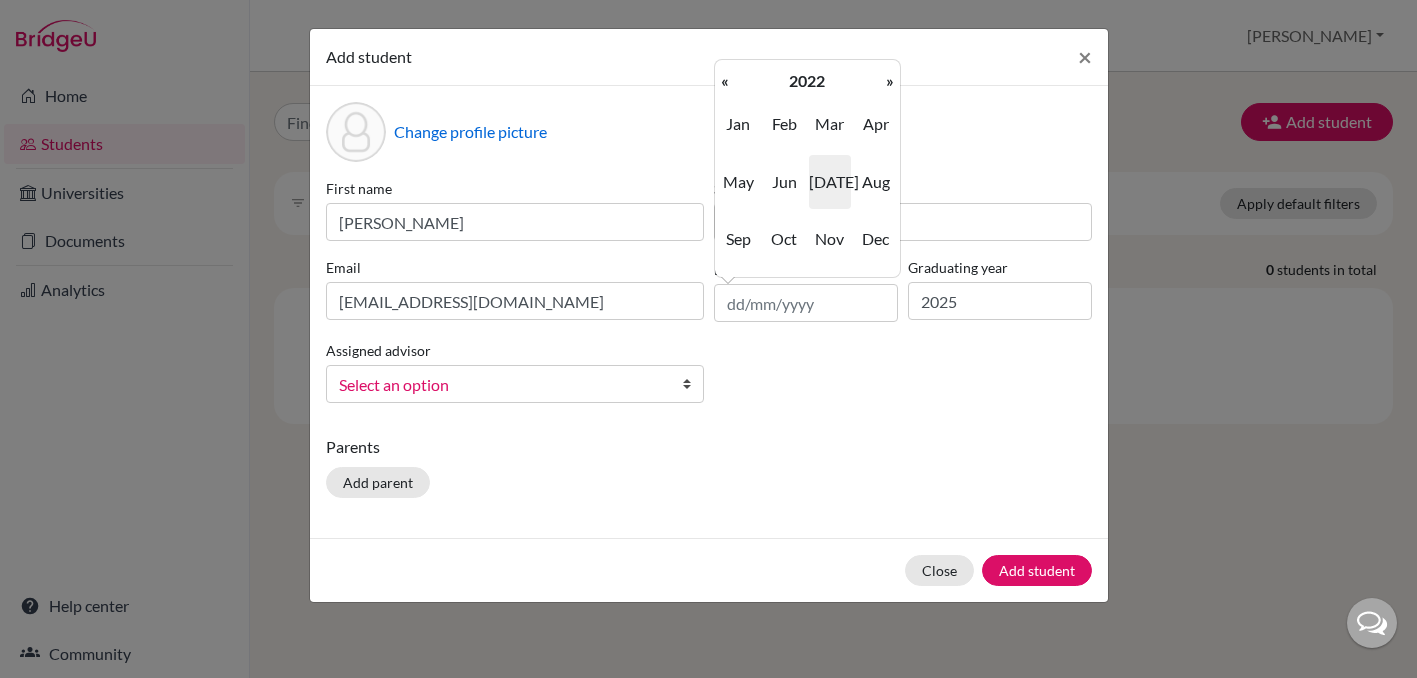 click on "«" at bounding box center [725, 81] 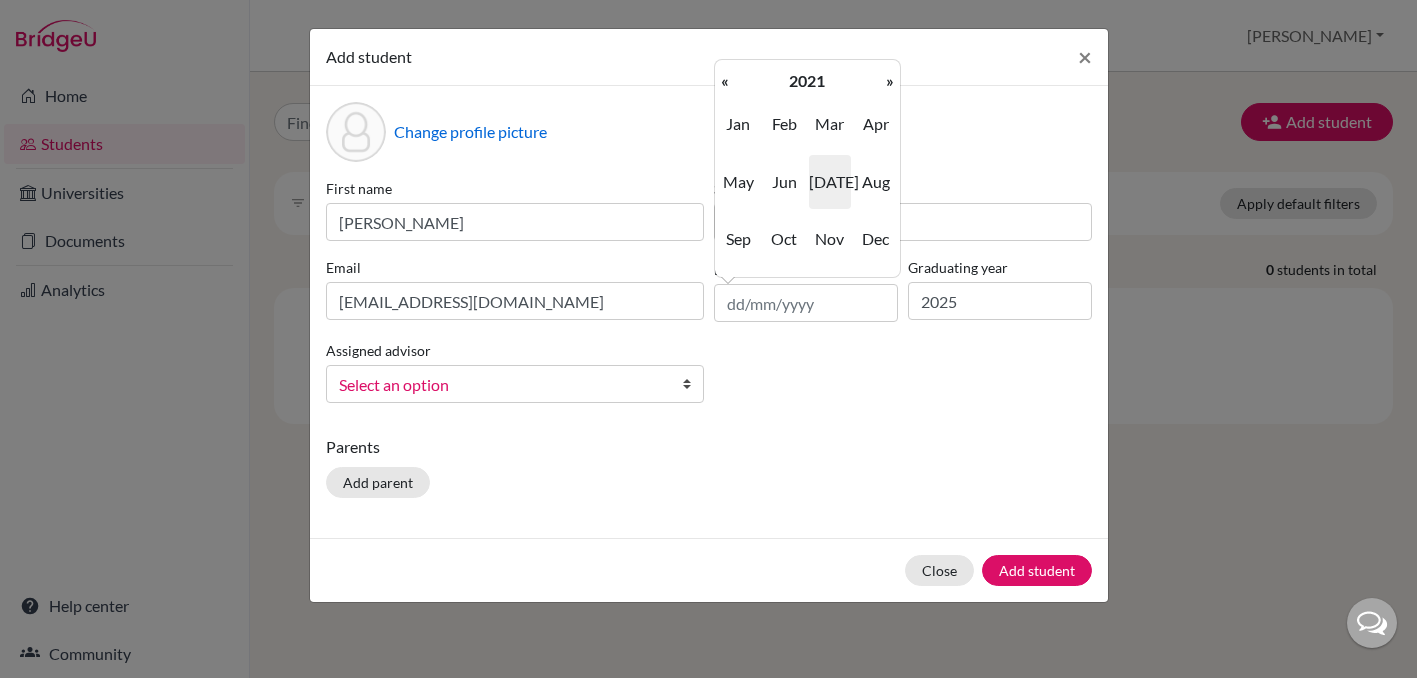 click on "«" at bounding box center (725, 81) 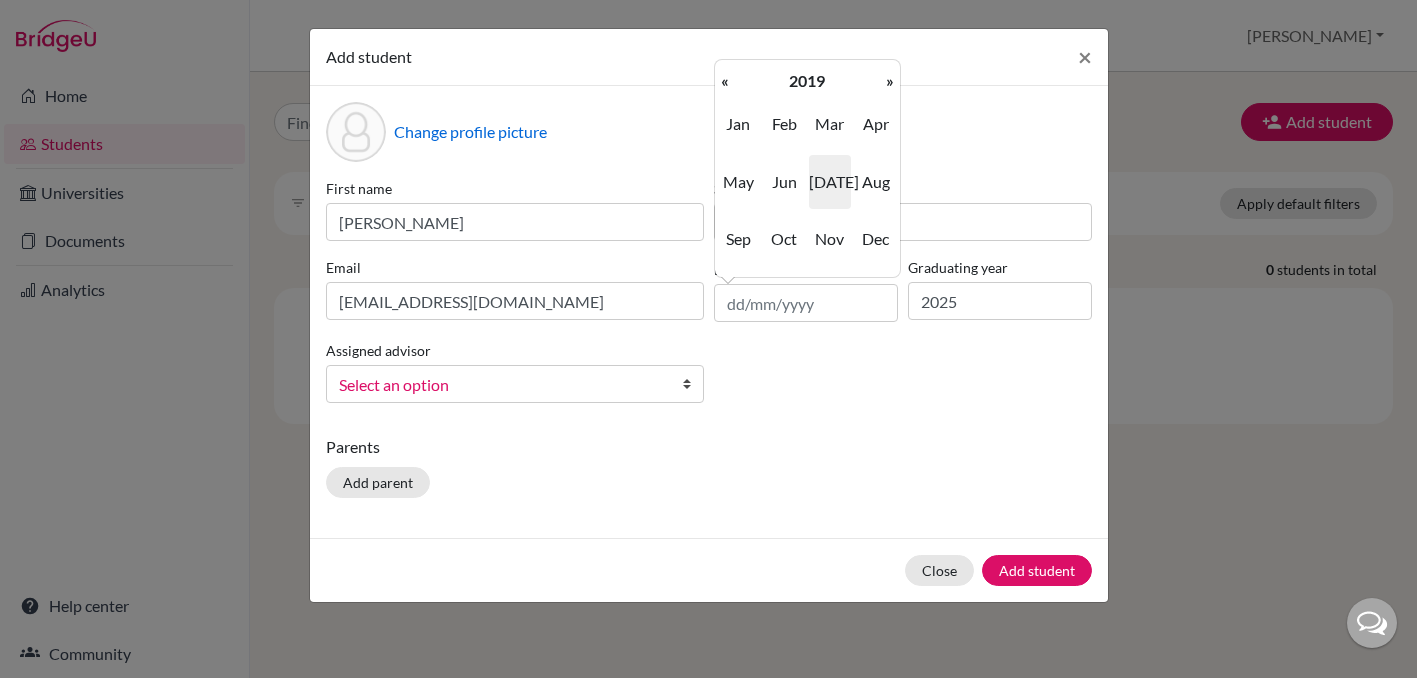 click on "«" at bounding box center [725, 81] 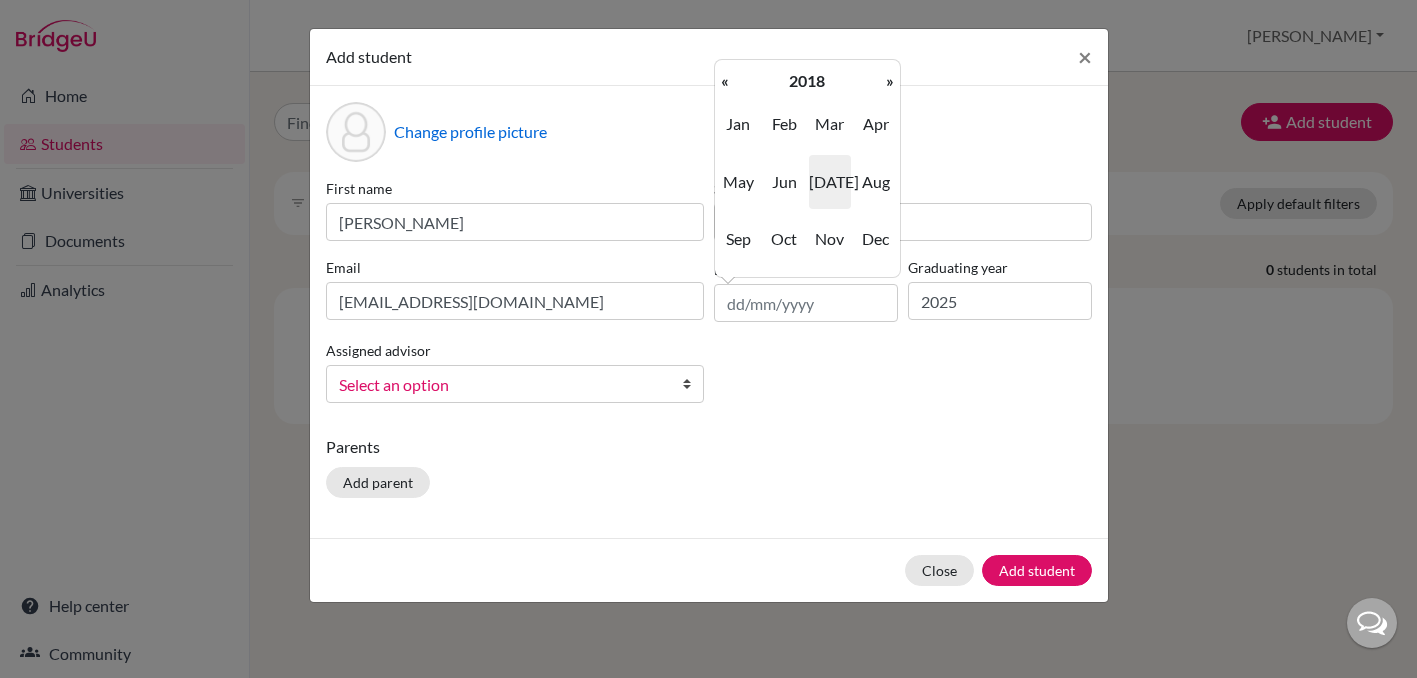 click on "«" at bounding box center (725, 81) 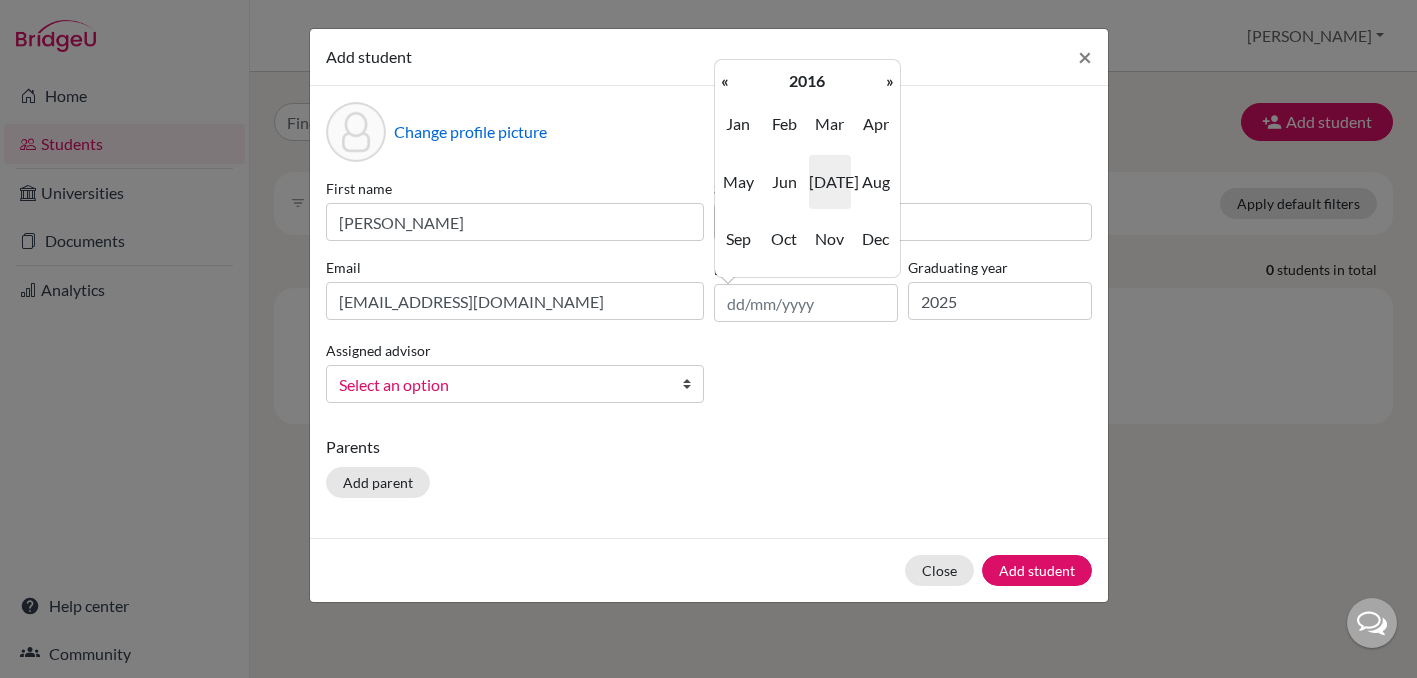 click on "«" at bounding box center [725, 81] 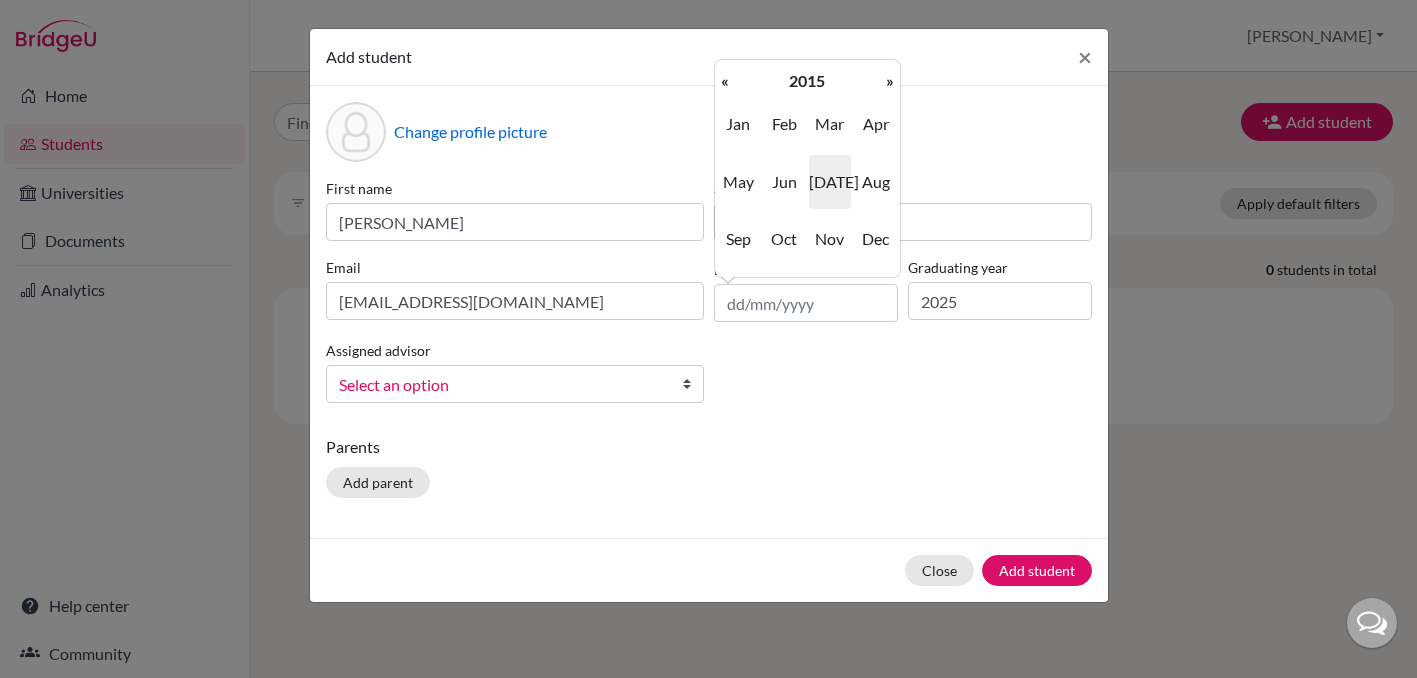 click on "«" at bounding box center [725, 81] 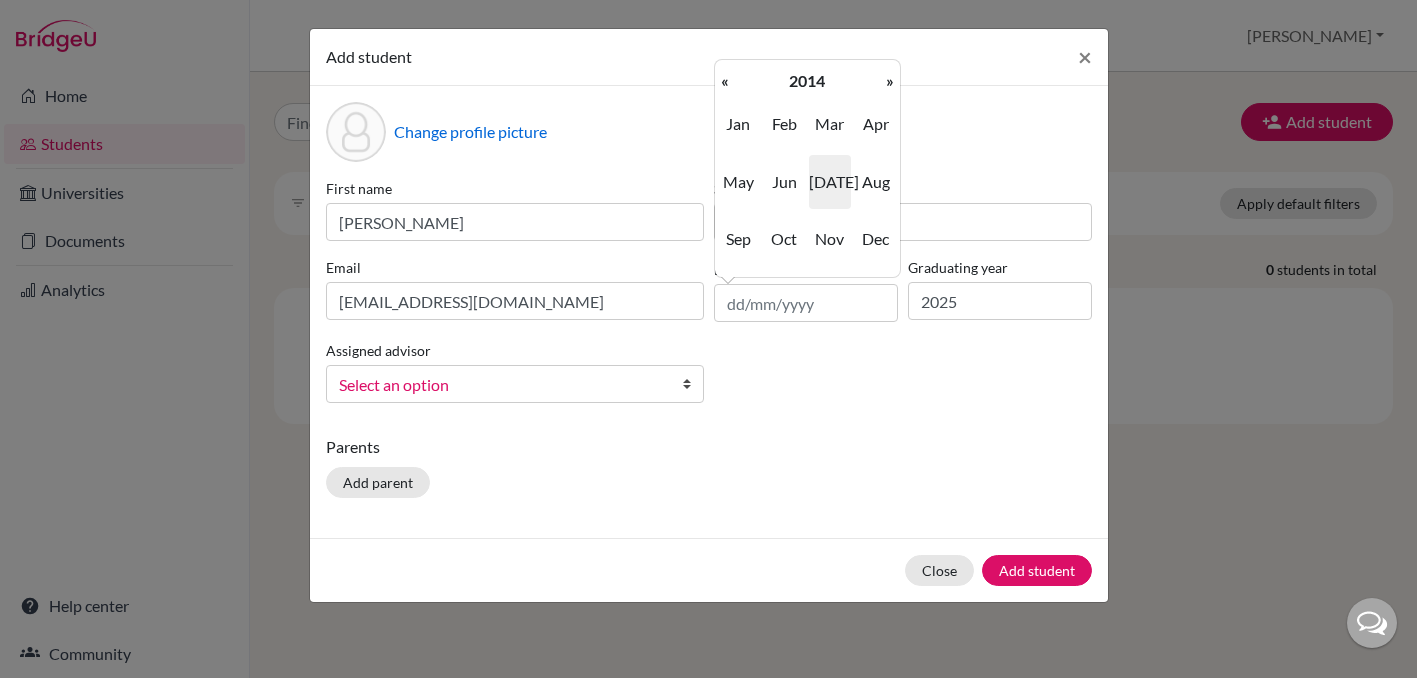 click on "«" at bounding box center [725, 81] 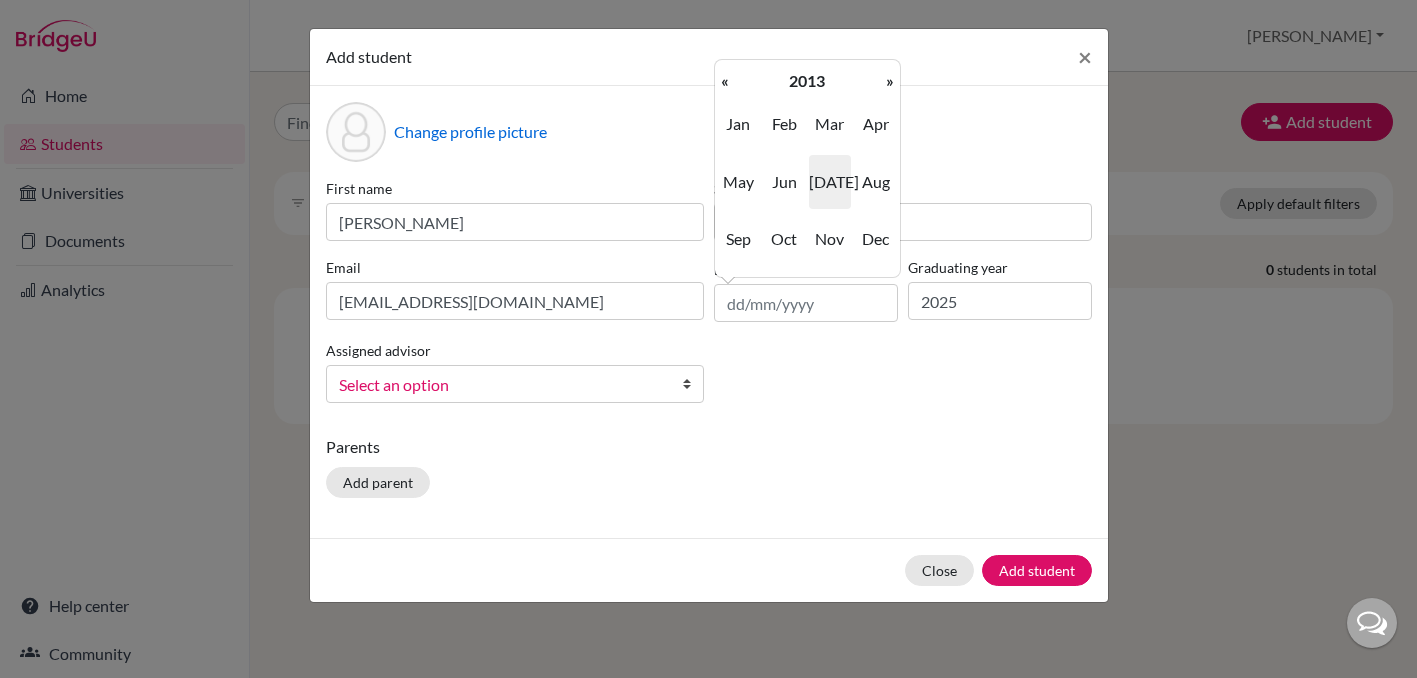 click on "«" at bounding box center (725, 81) 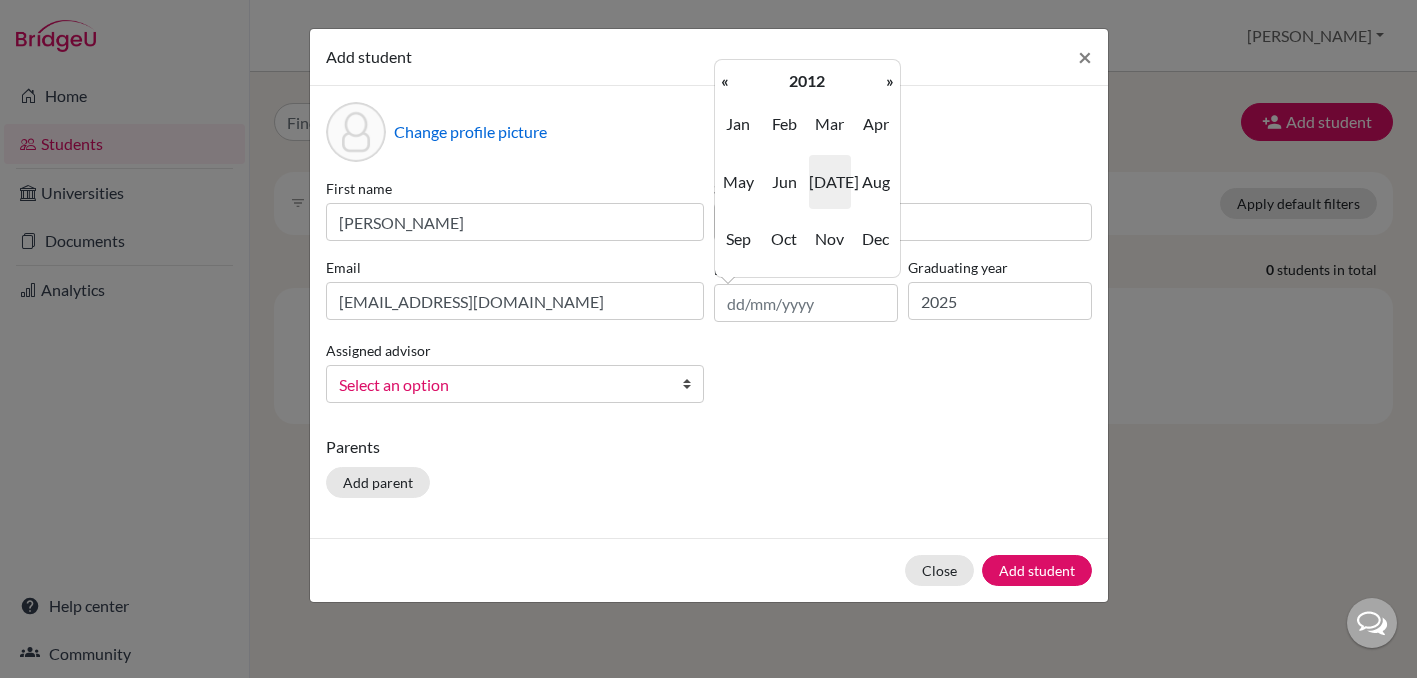 click on "«" at bounding box center (725, 81) 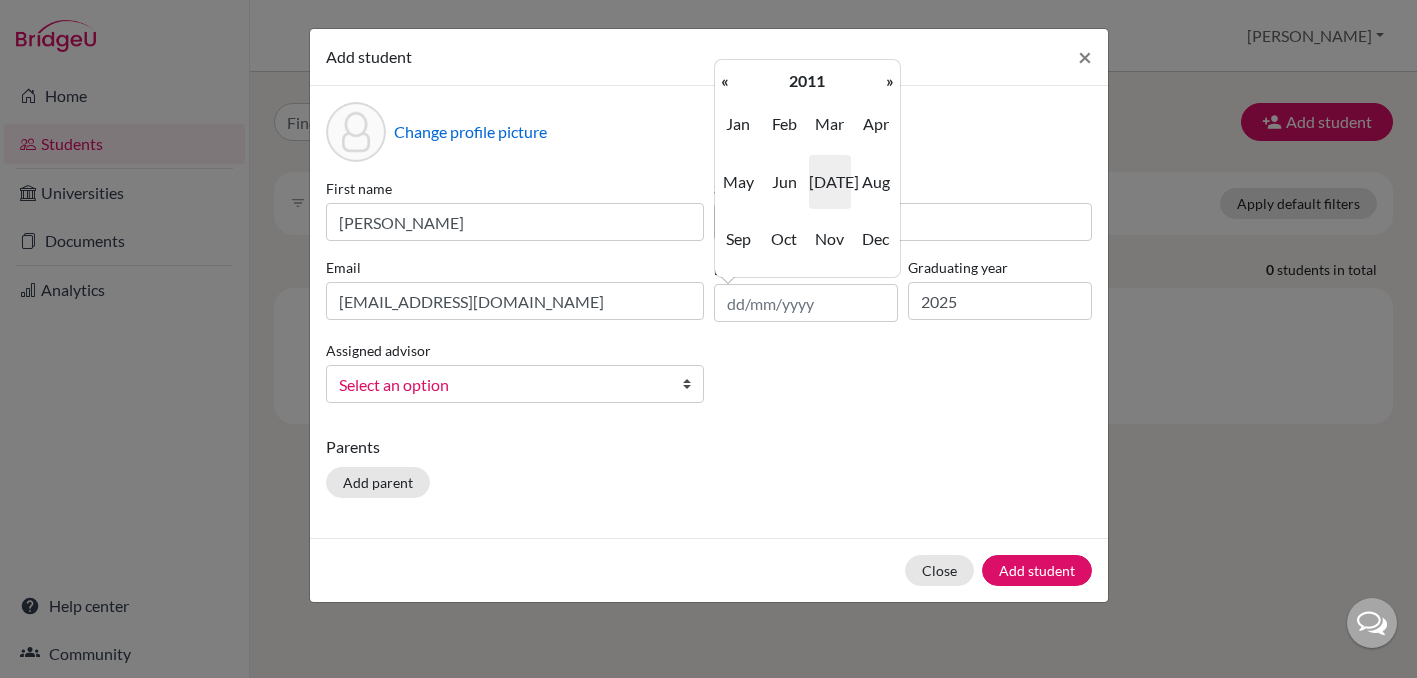 click on "«" at bounding box center (725, 81) 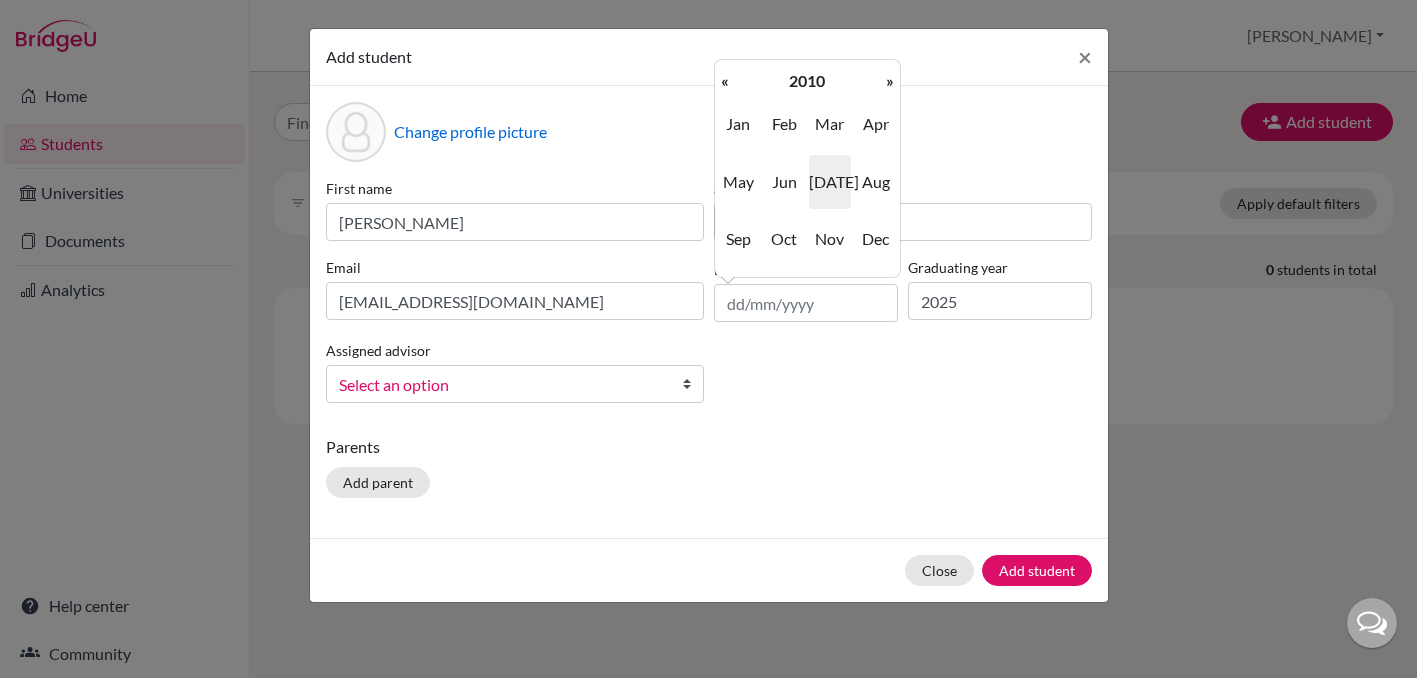 click on "«" at bounding box center [725, 81] 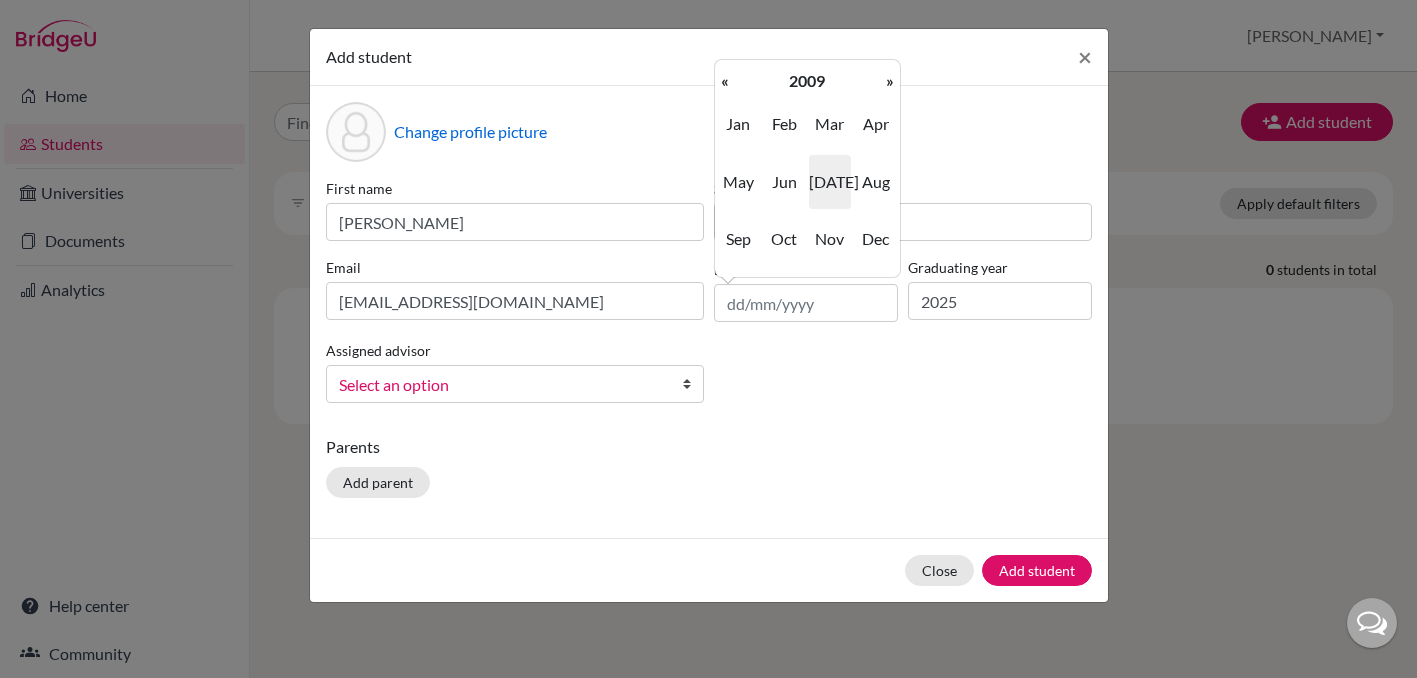 click on "«" at bounding box center [725, 81] 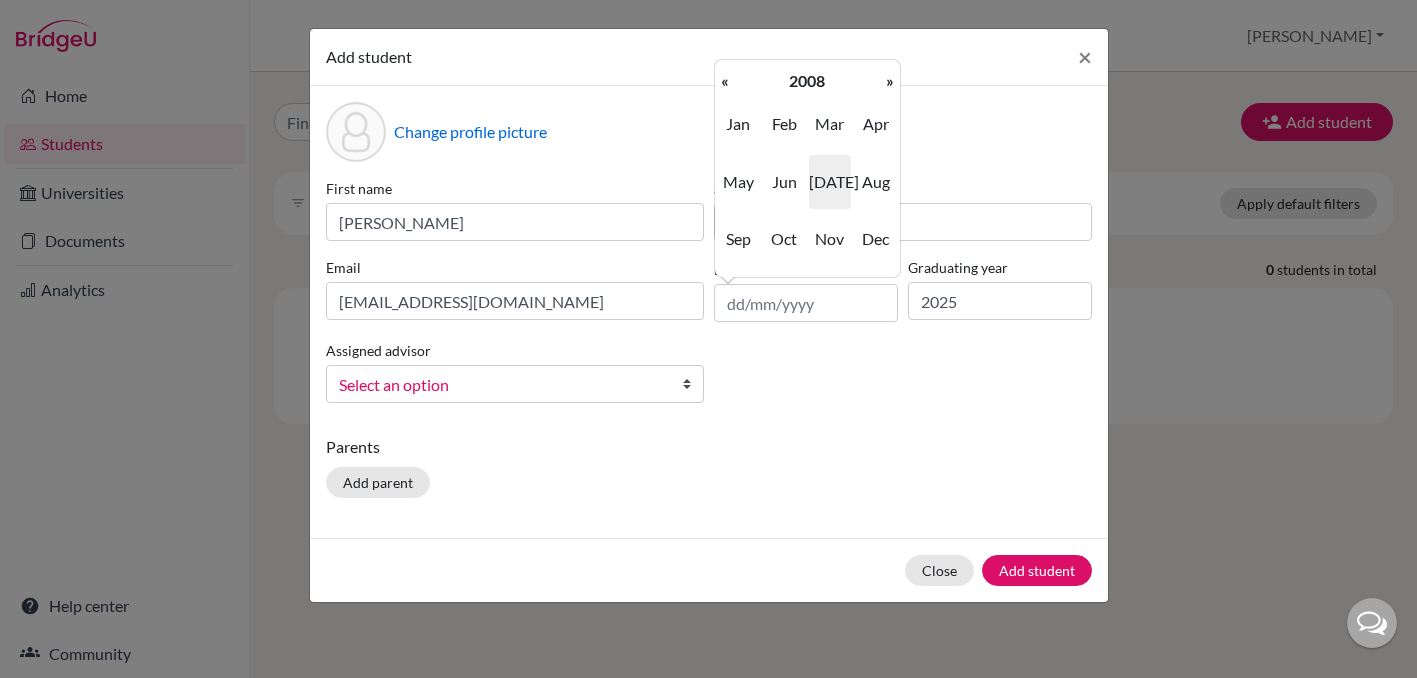click on "«" at bounding box center [725, 81] 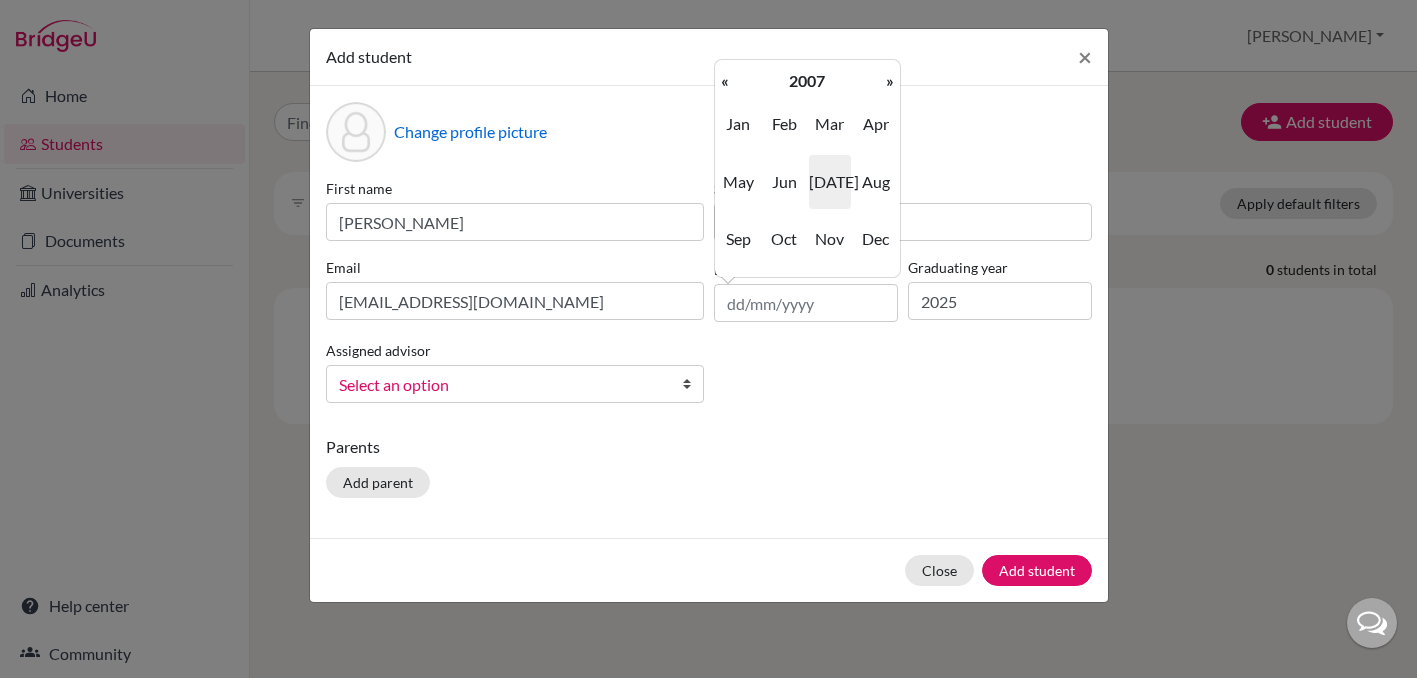 click on "Jul" at bounding box center (830, 182) 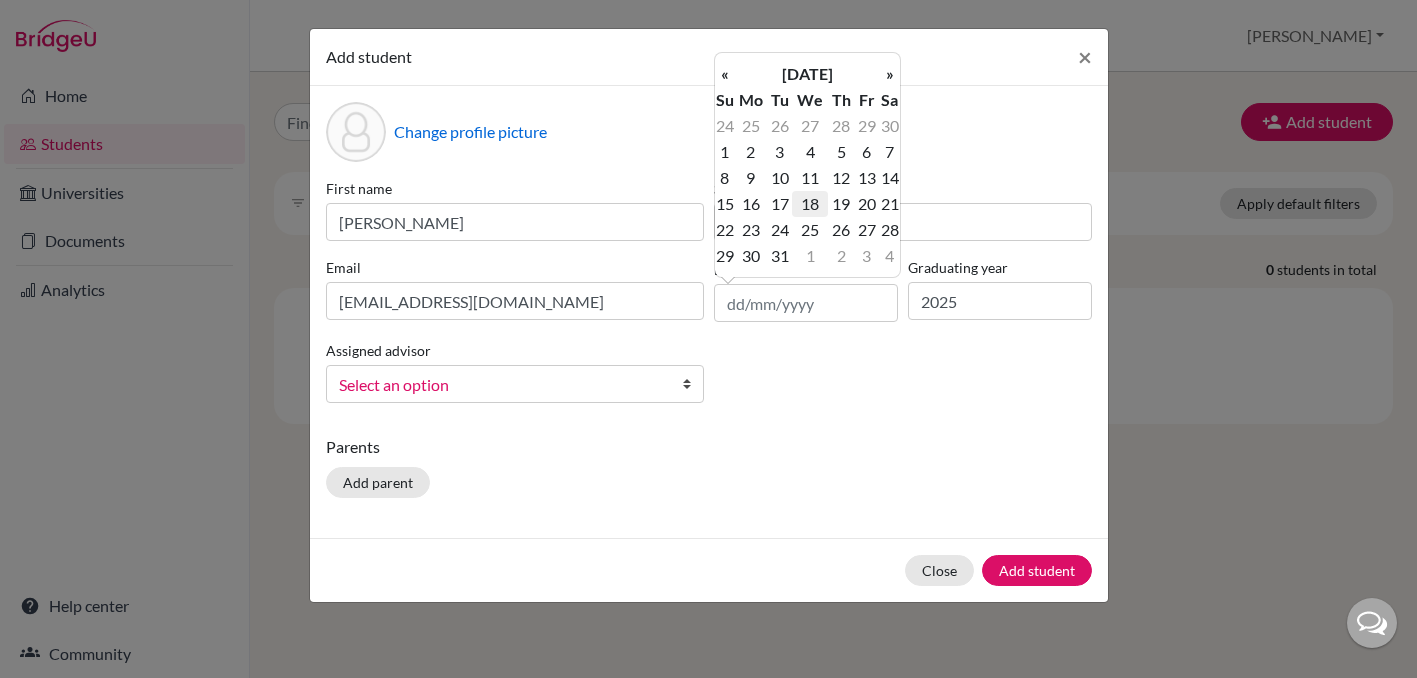 click on "18" at bounding box center (809, 204) 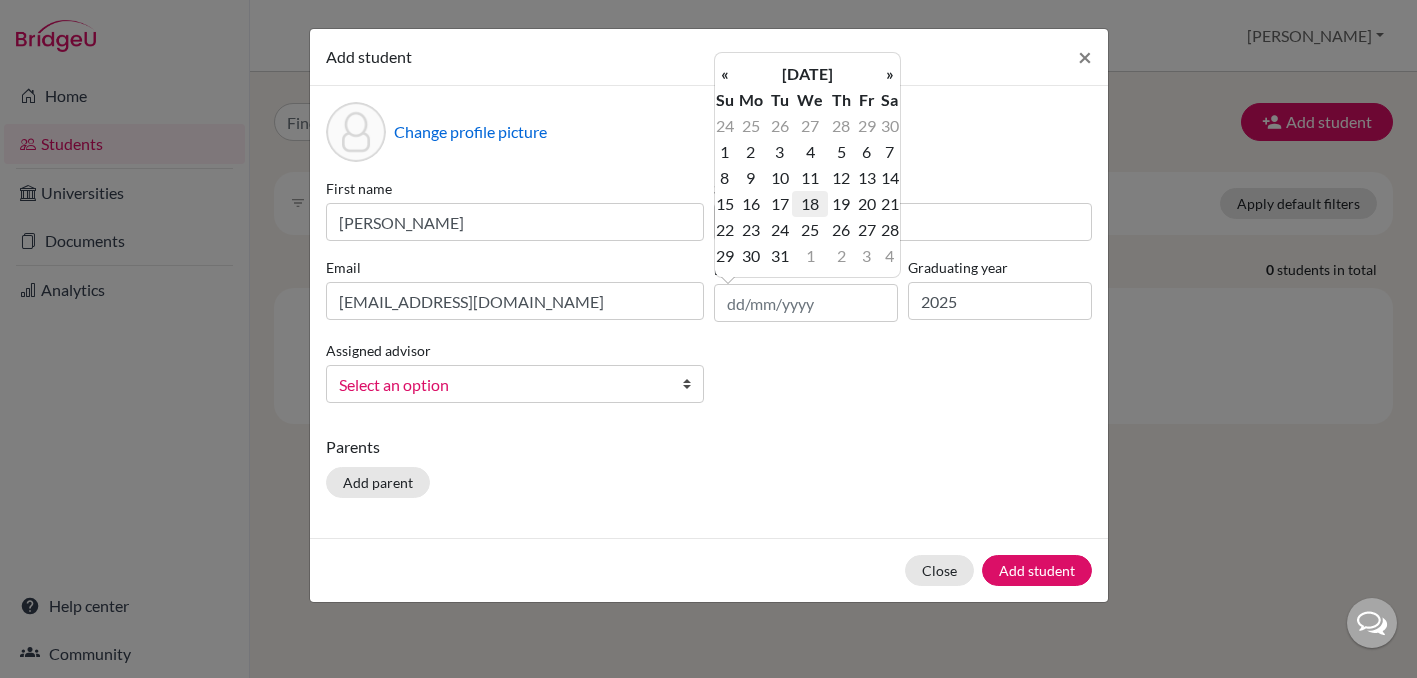 type on "18/07/2007" 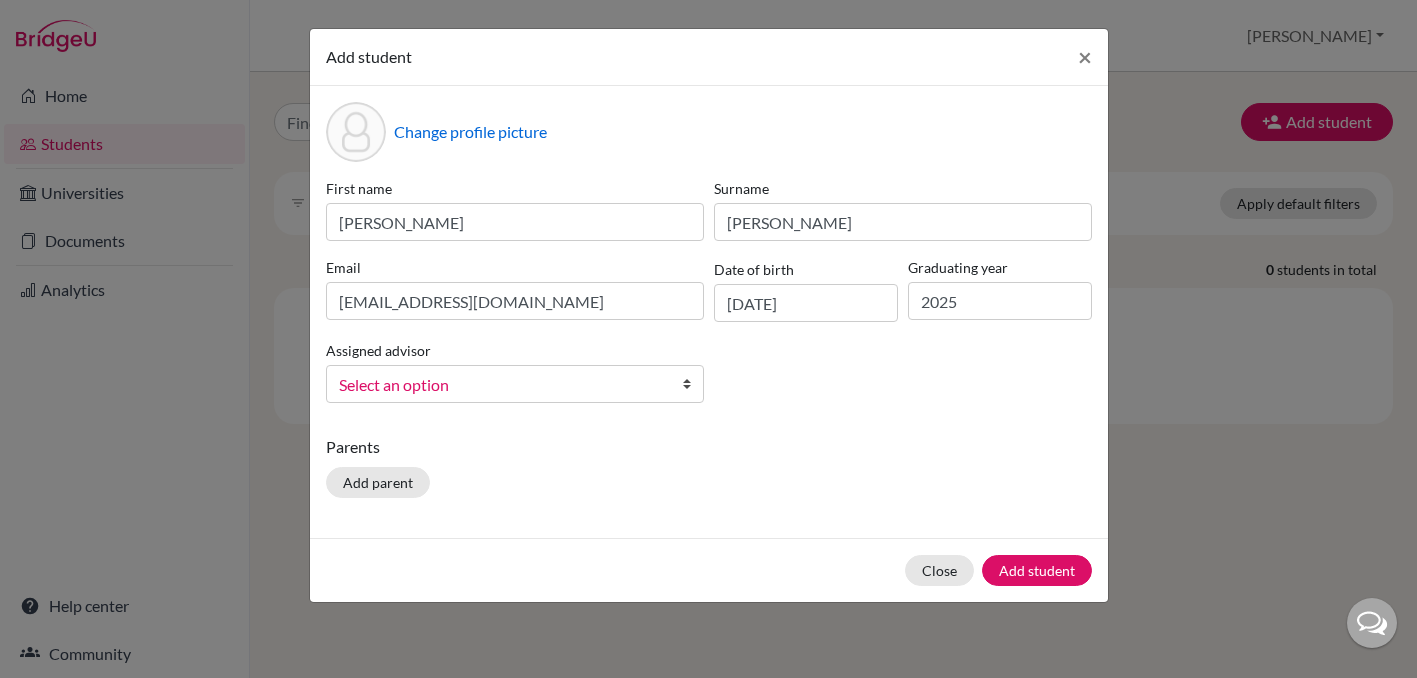 click on "Parents" at bounding box center [709, 447] 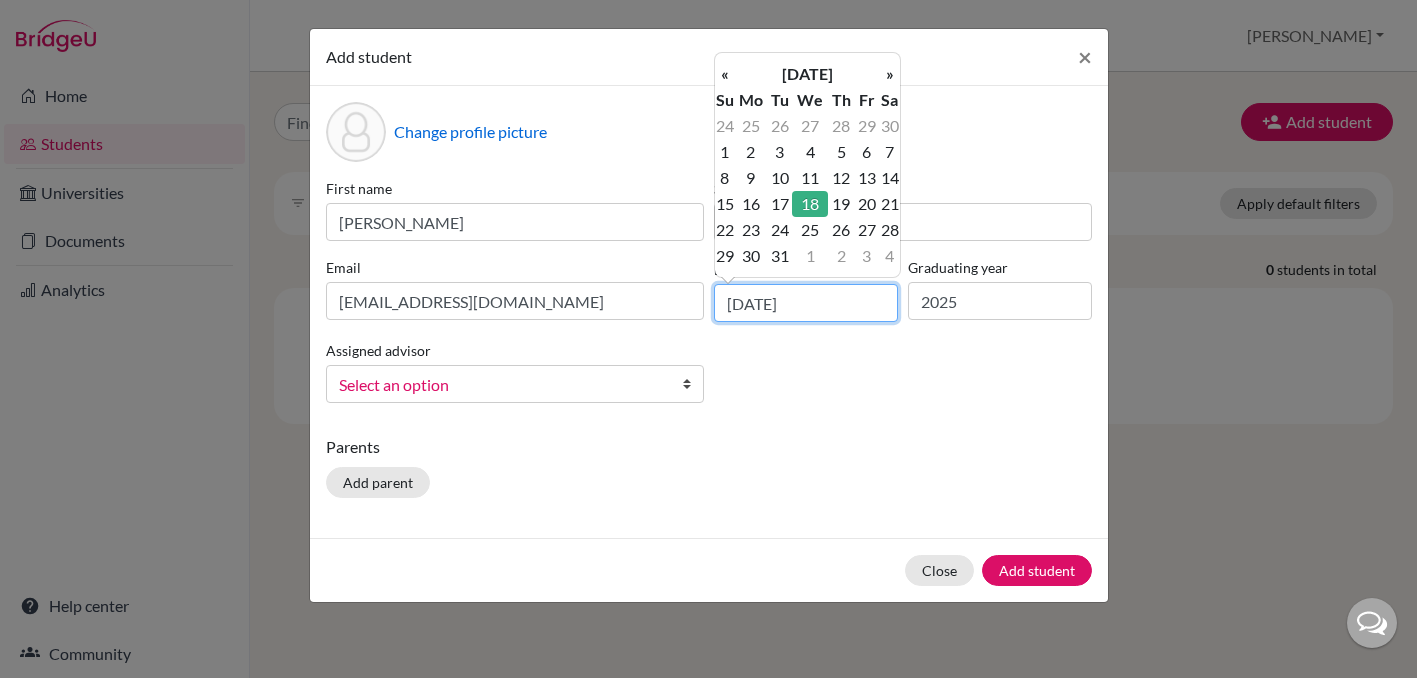 click on "18/07/2007" at bounding box center [806, 303] 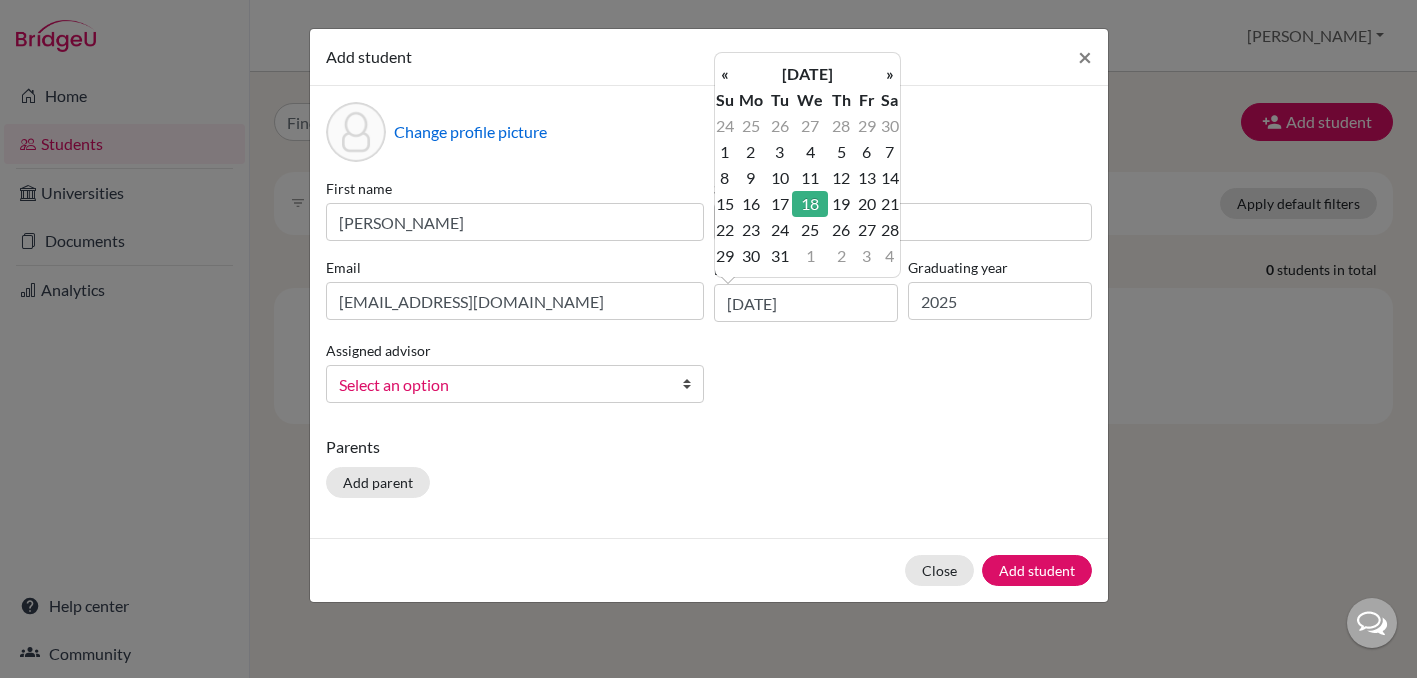 click on "First name Zhuoqi Surname Wu Email wuzhuoqioffer@163.com Date of birth 18/07/2007 Graduating year 2025 Assigned advisor Kim, Sunny Lee, Rebecca Ma, Niki Whitt, Anna
Select an option" at bounding box center [709, 298] 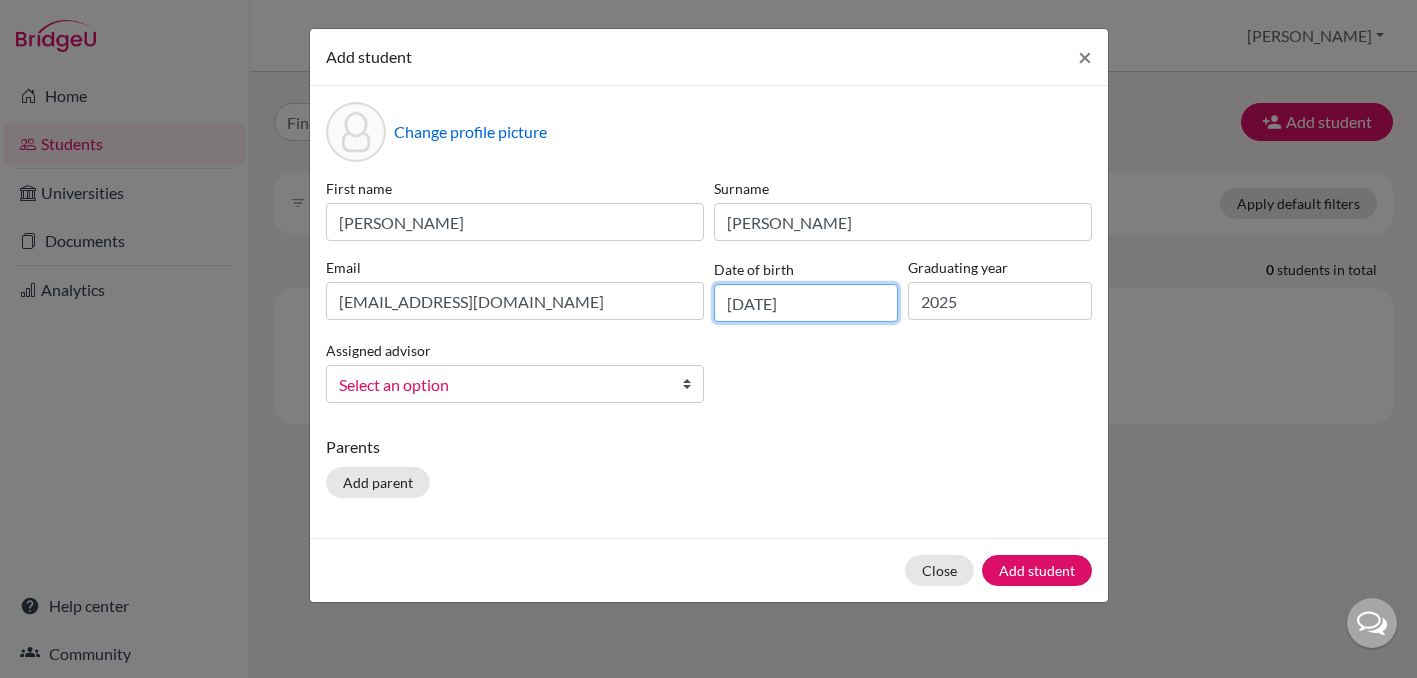 click on "18/07/2007" at bounding box center (806, 303) 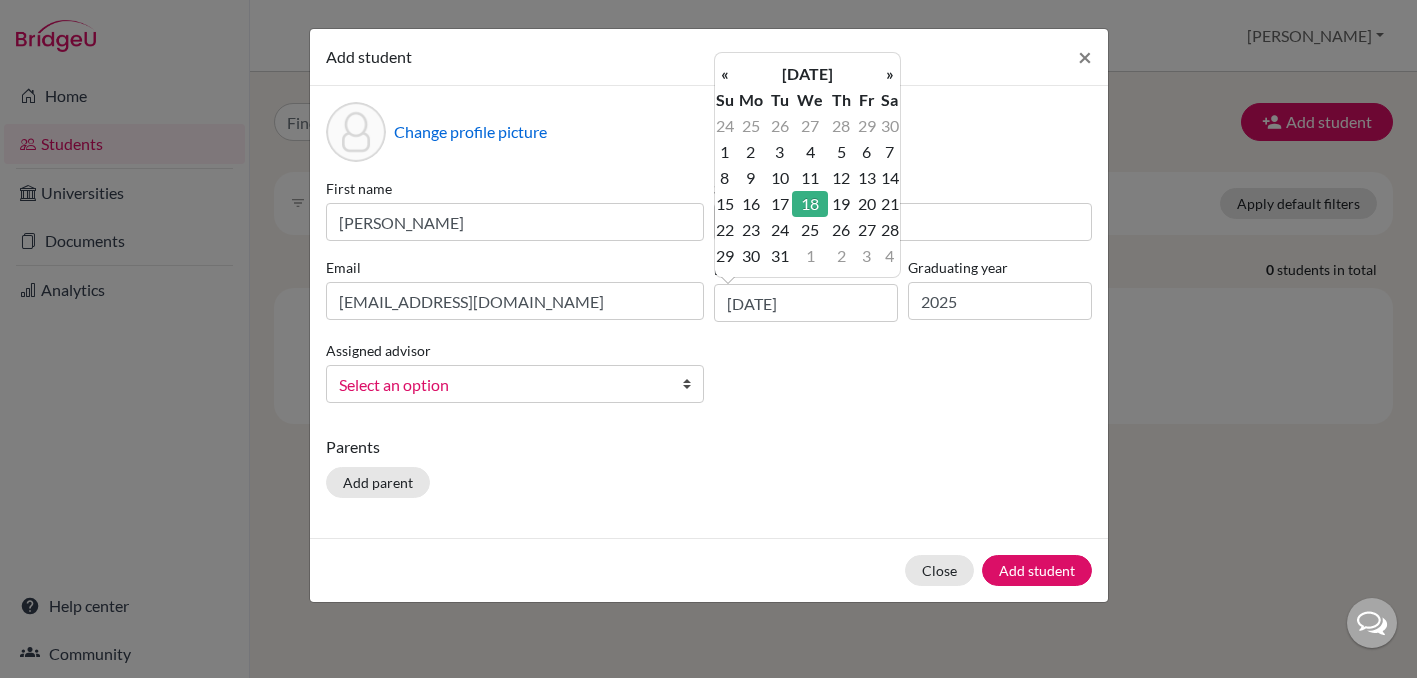 click on "Parents Add parent" at bounding box center [709, 470] 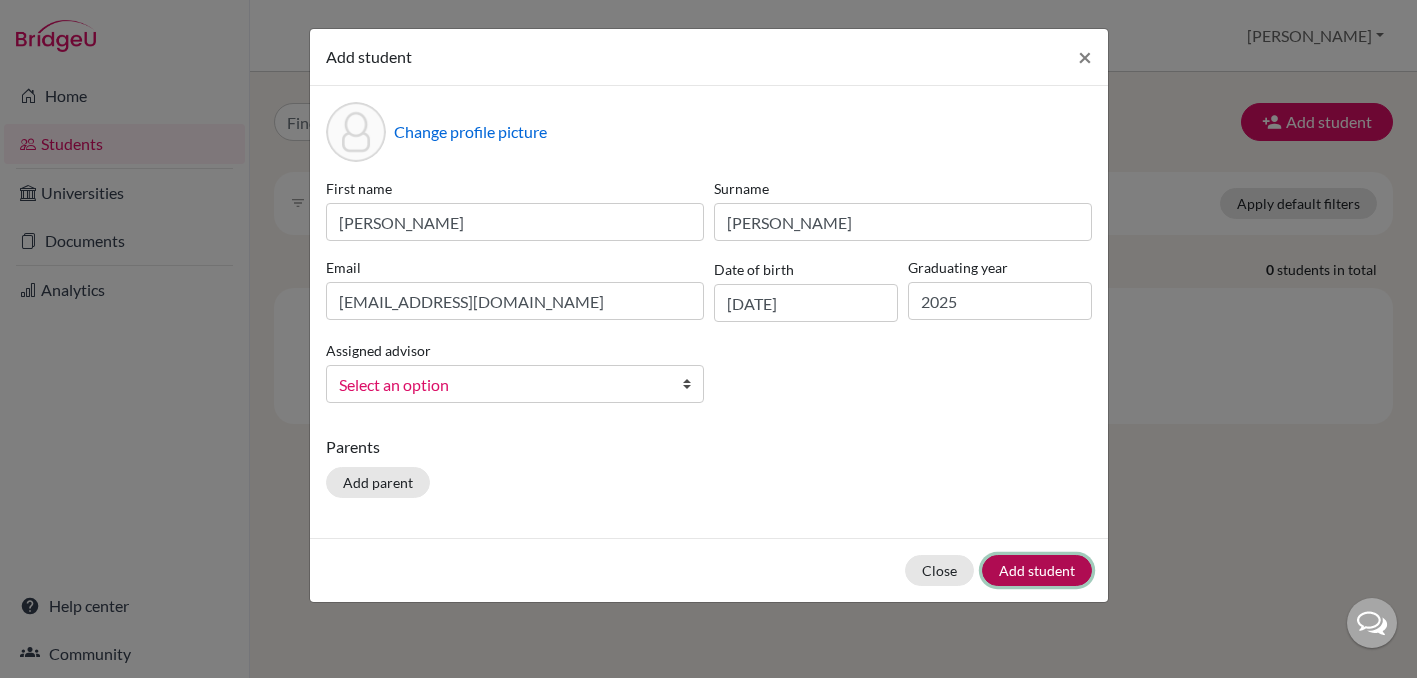 click on "Add student" at bounding box center [1037, 570] 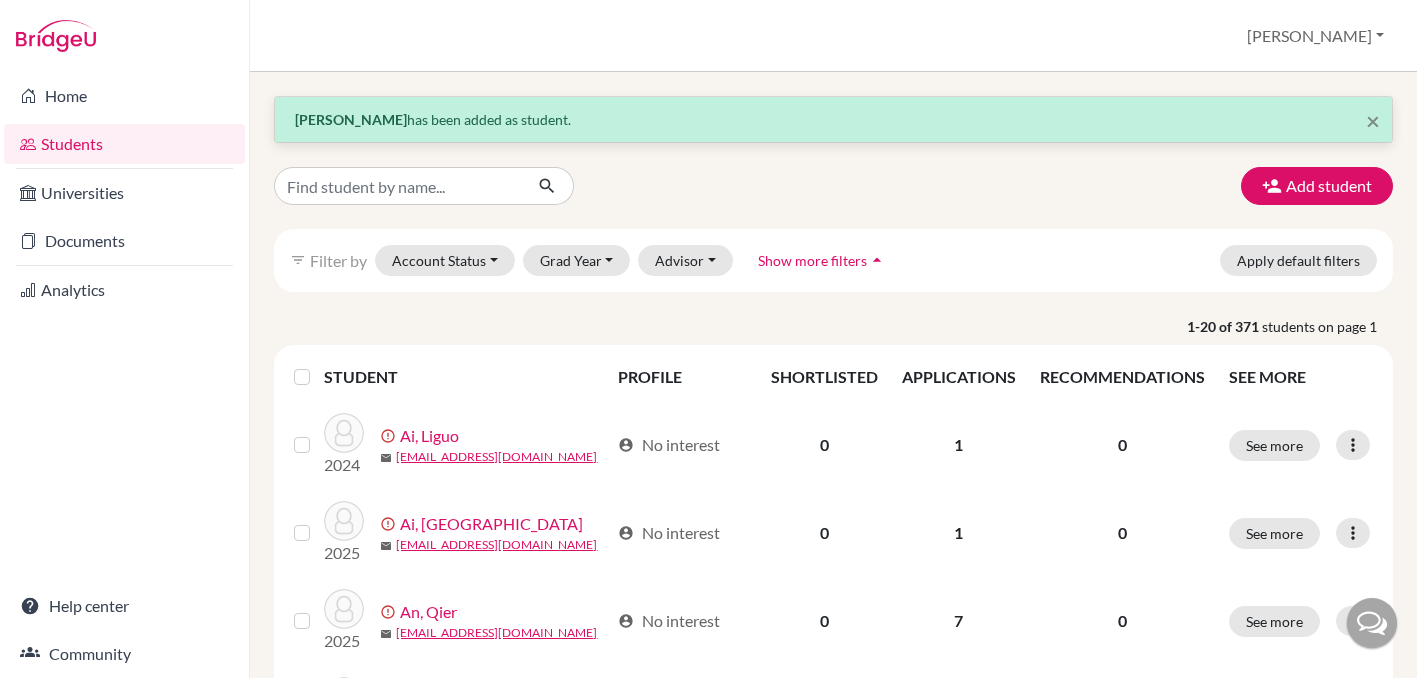 scroll, scrollTop: 0, scrollLeft: 0, axis: both 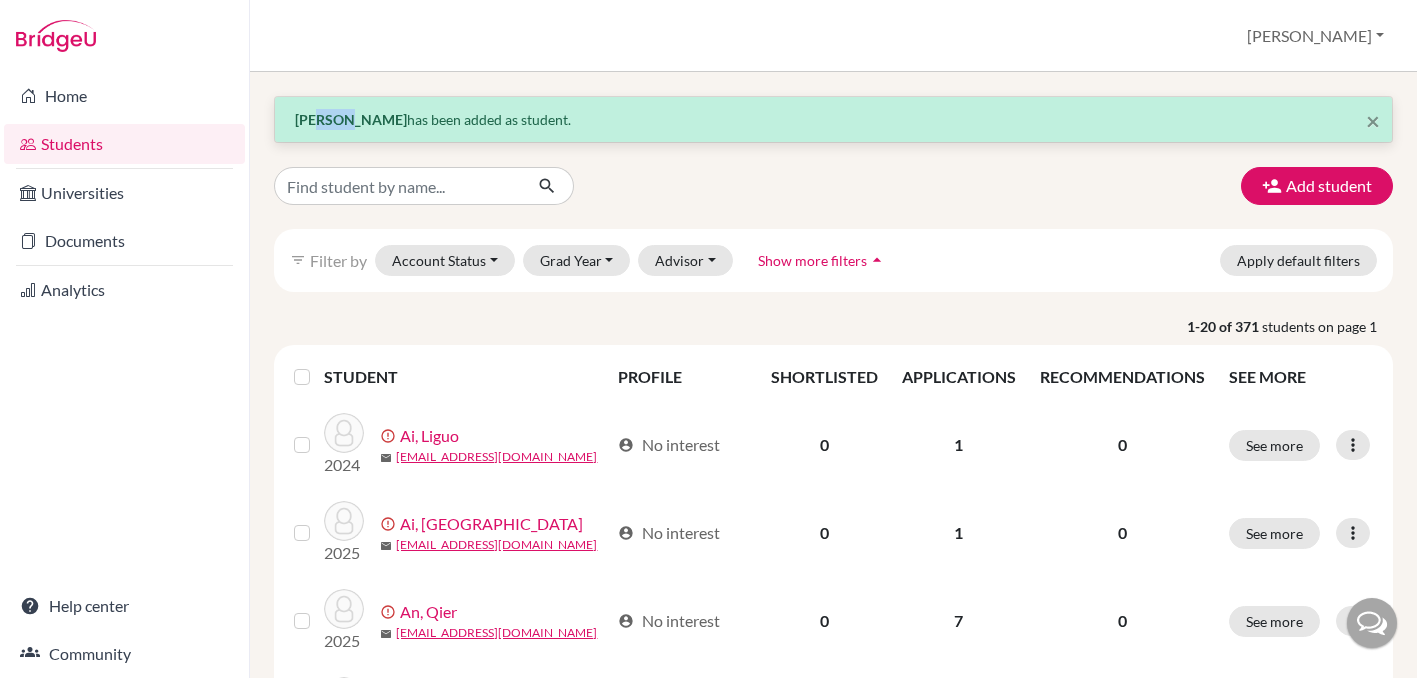 drag, startPoint x: 318, startPoint y: 127, endPoint x: 333, endPoint y: 130, distance: 15.297058 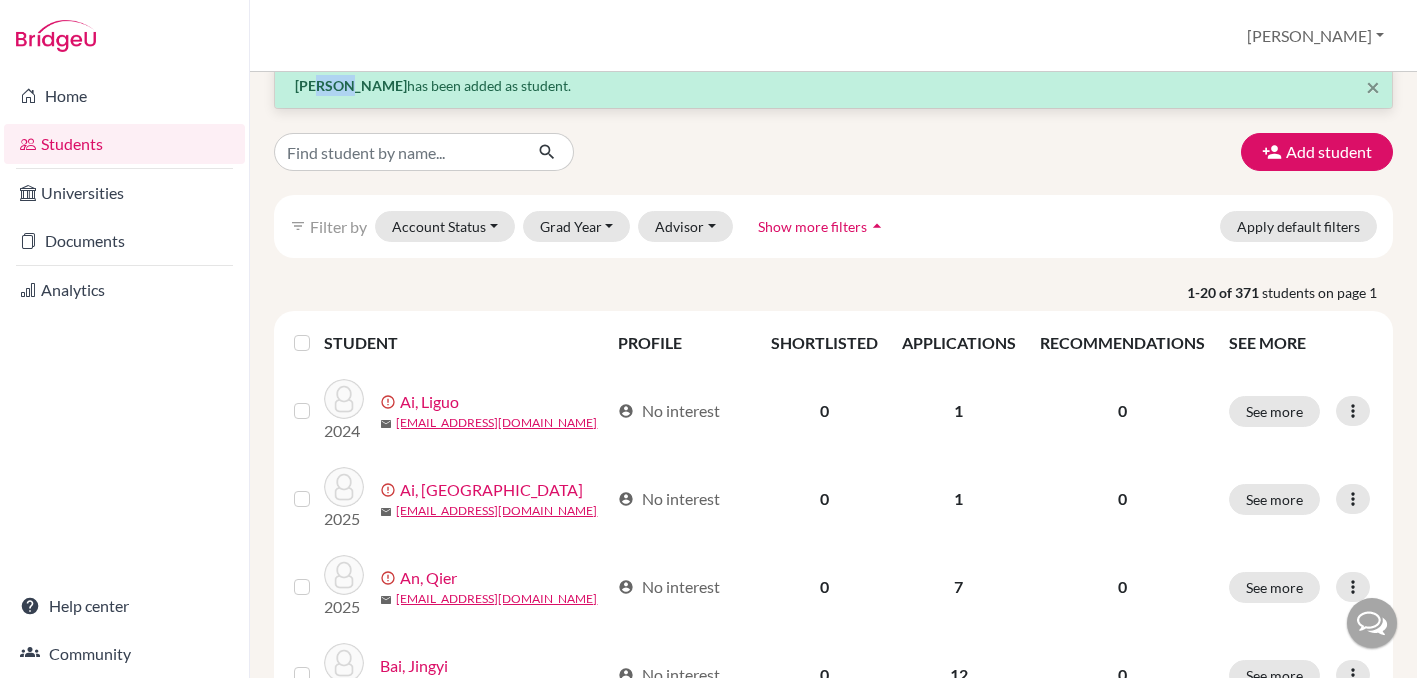 scroll, scrollTop: 0, scrollLeft: 0, axis: both 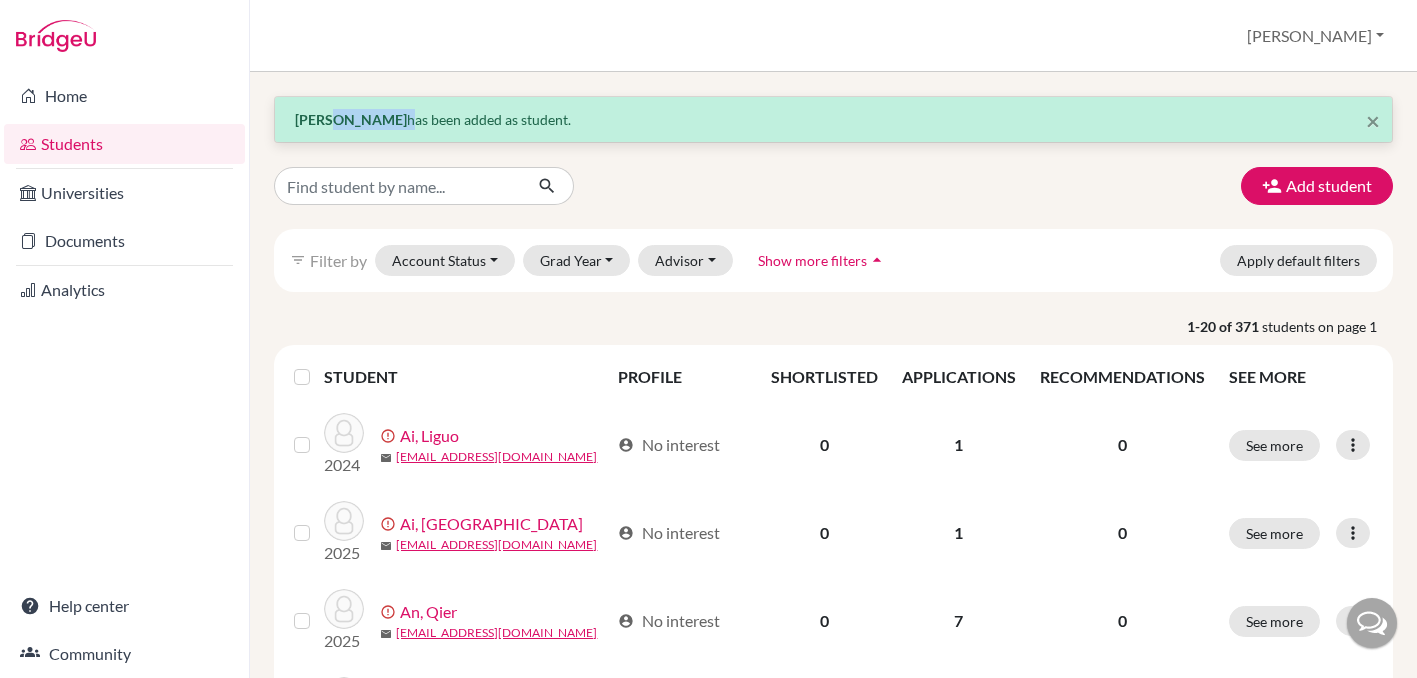 drag, startPoint x: 333, startPoint y: 124, endPoint x: 368, endPoint y: 122, distance: 35.057095 